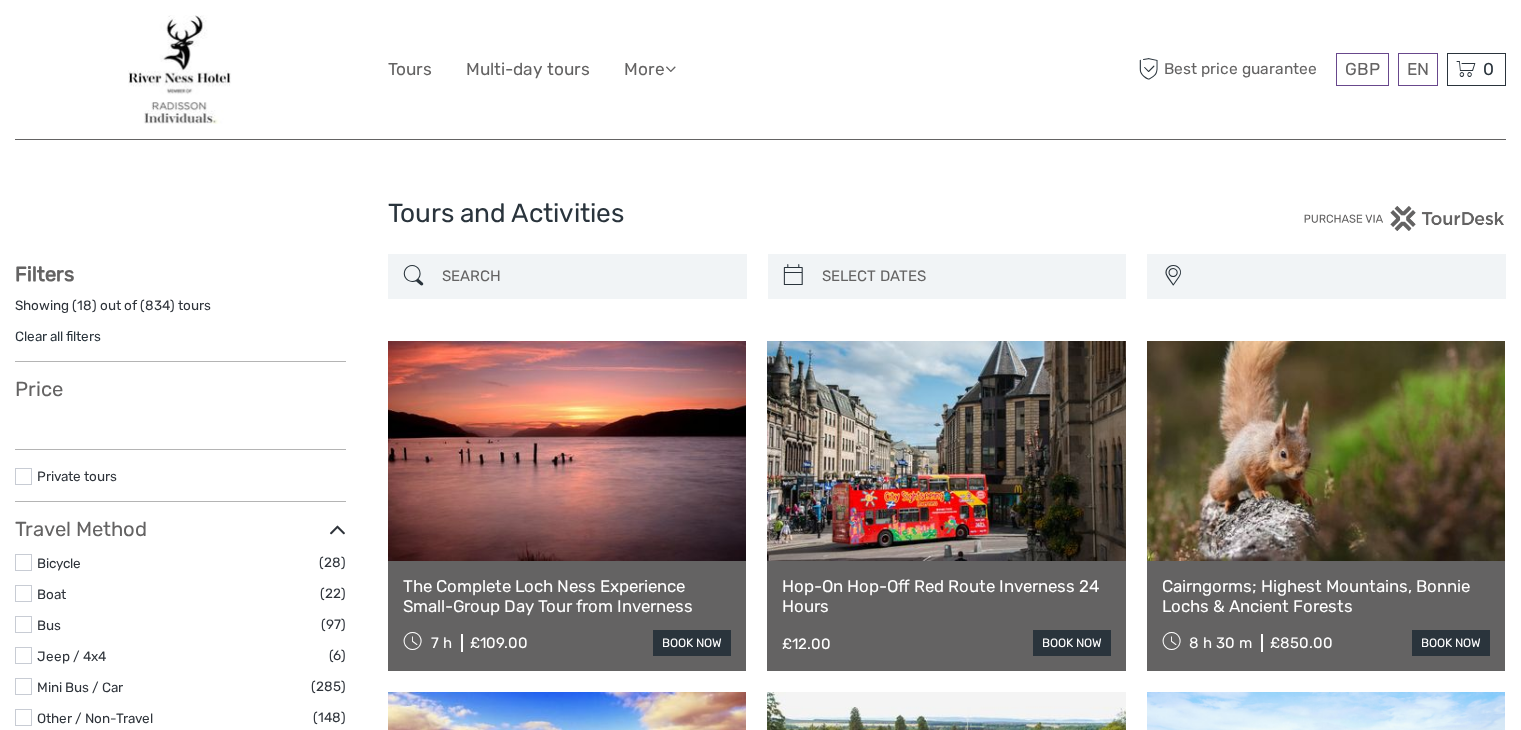 select 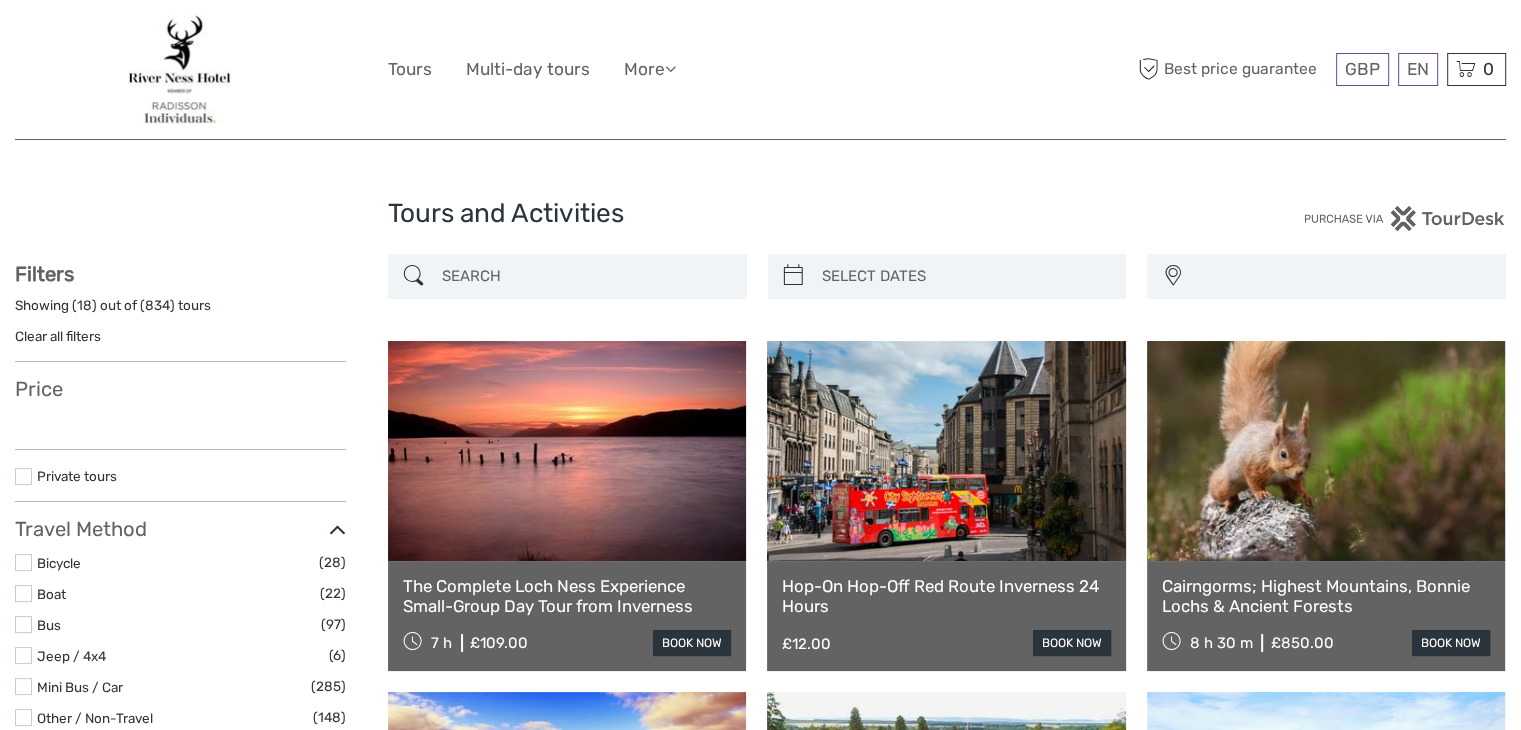 scroll, scrollTop: 0, scrollLeft: 0, axis: both 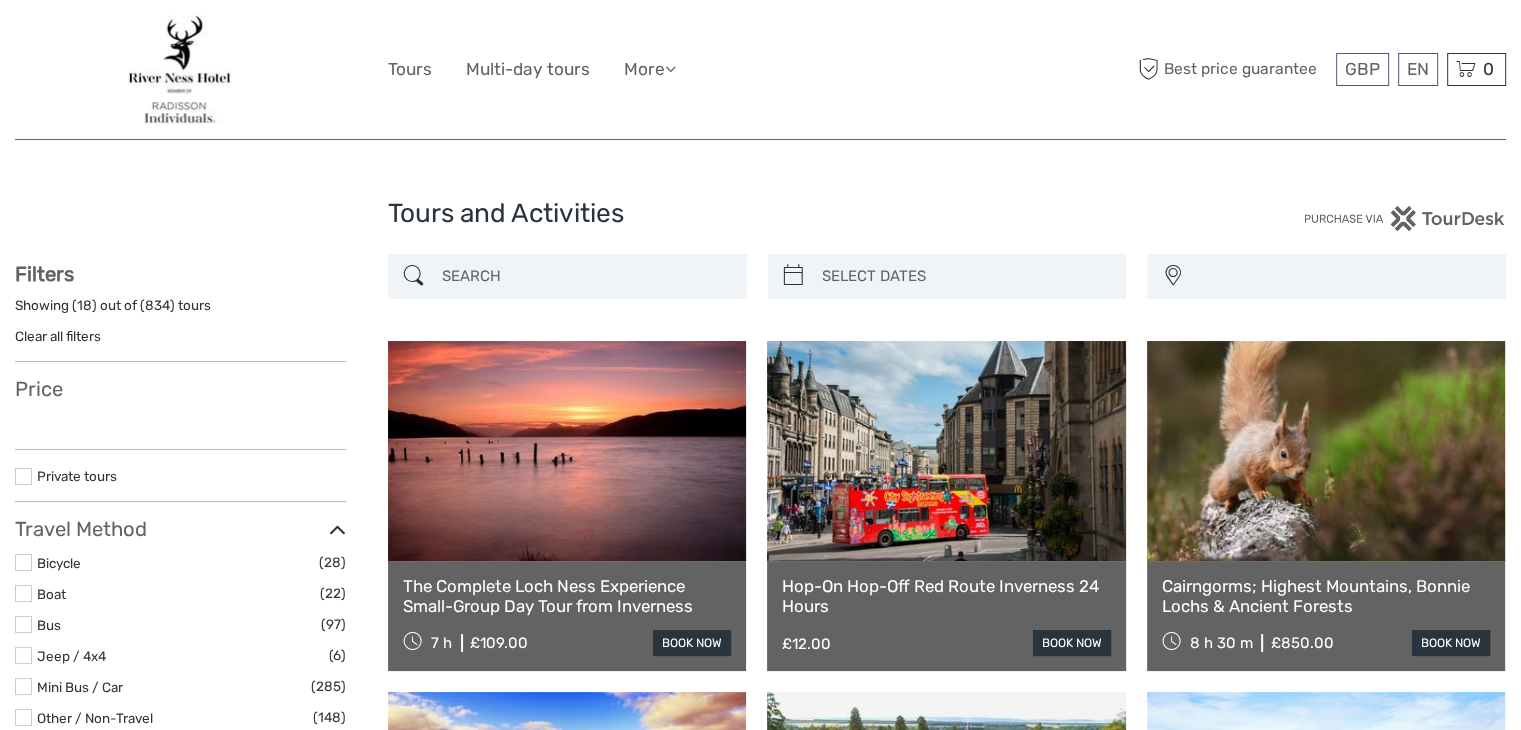 click at bounding box center [585, 276] 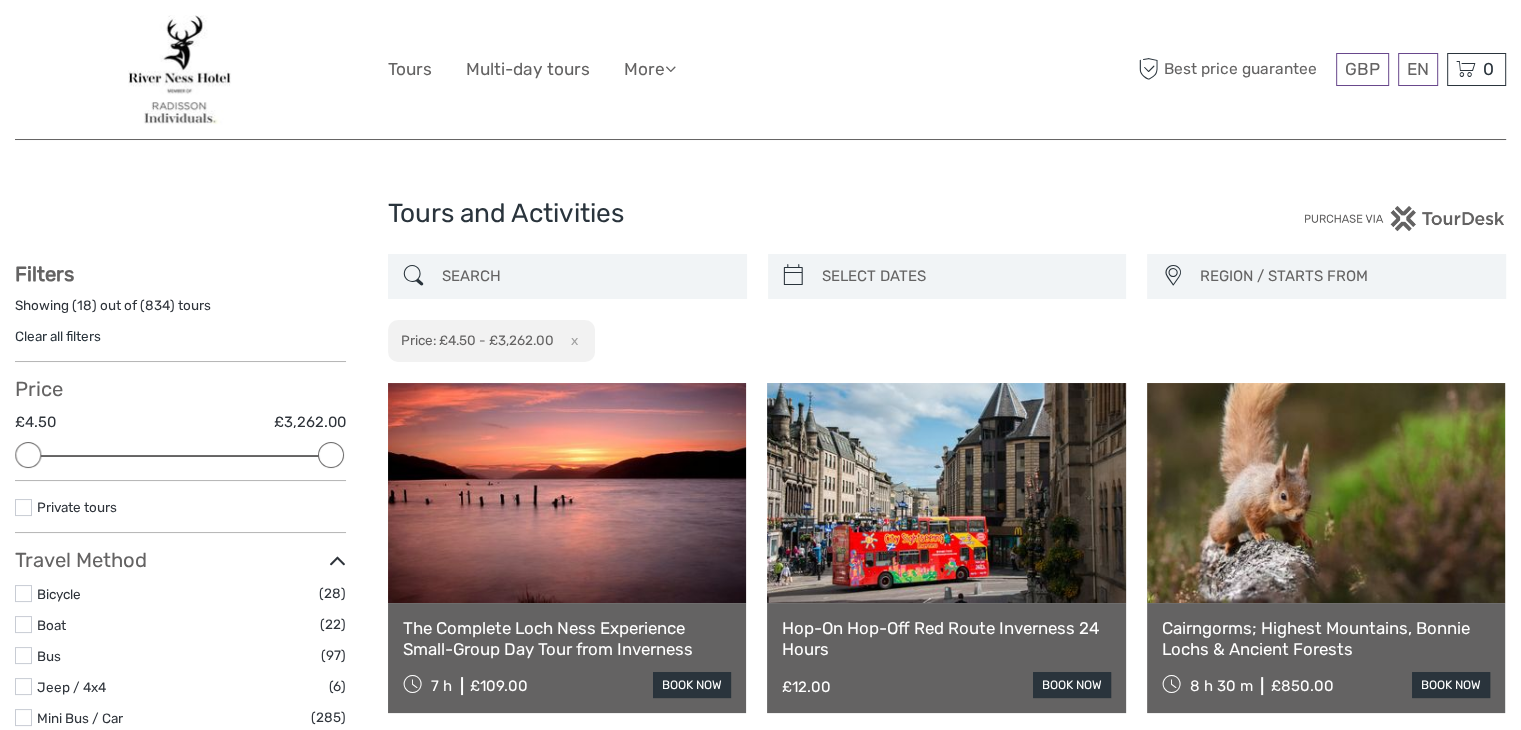 scroll, scrollTop: 0, scrollLeft: 0, axis: both 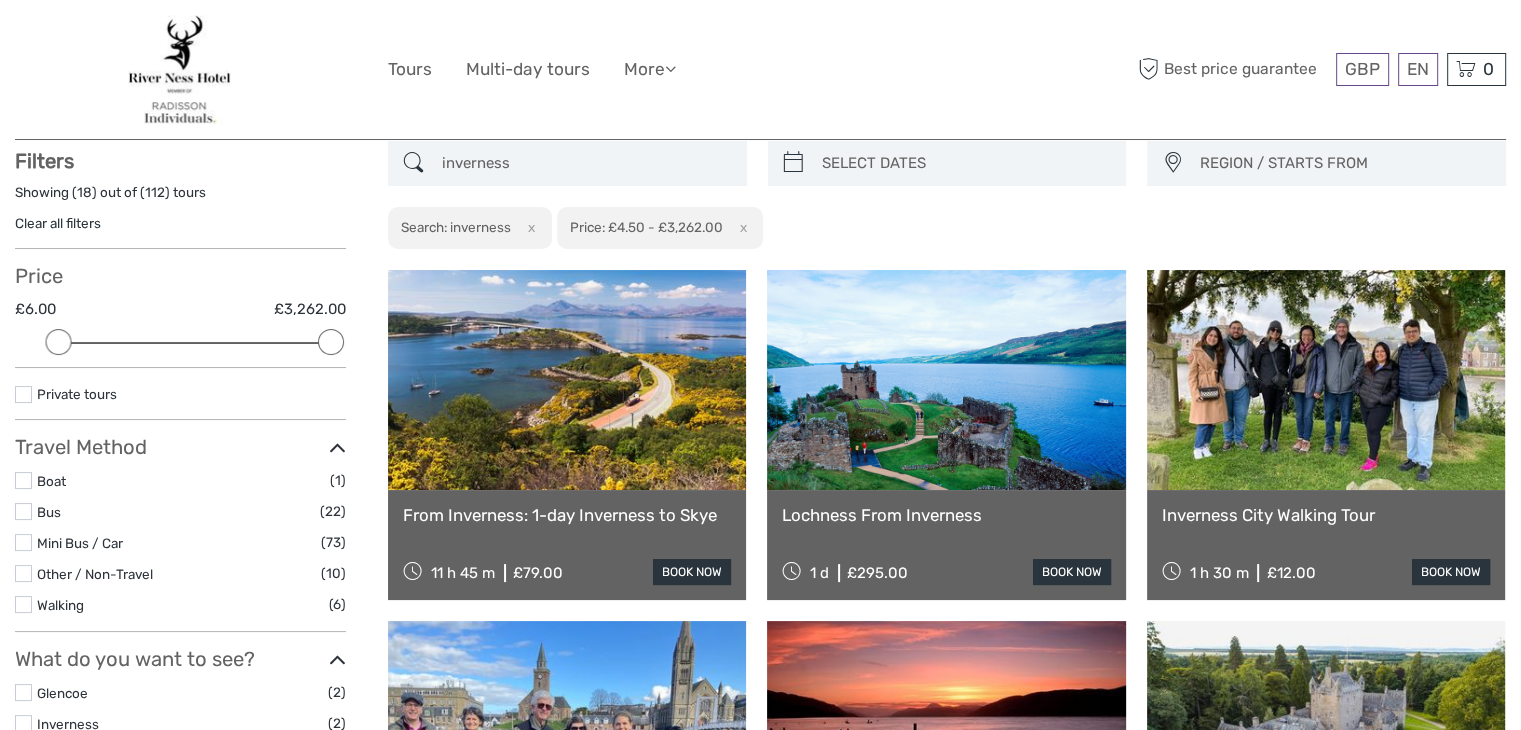type on "inverness" 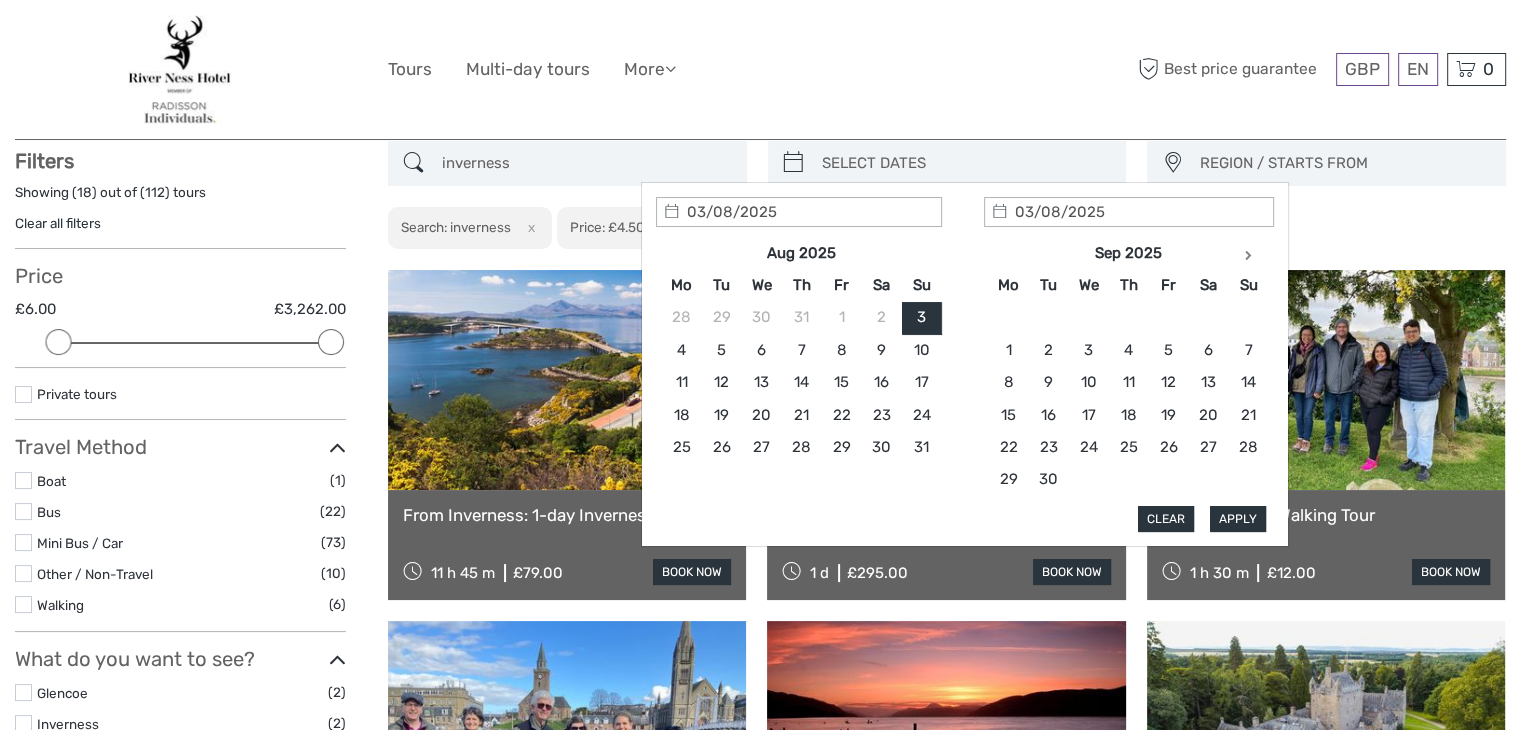 click at bounding box center [965, 163] 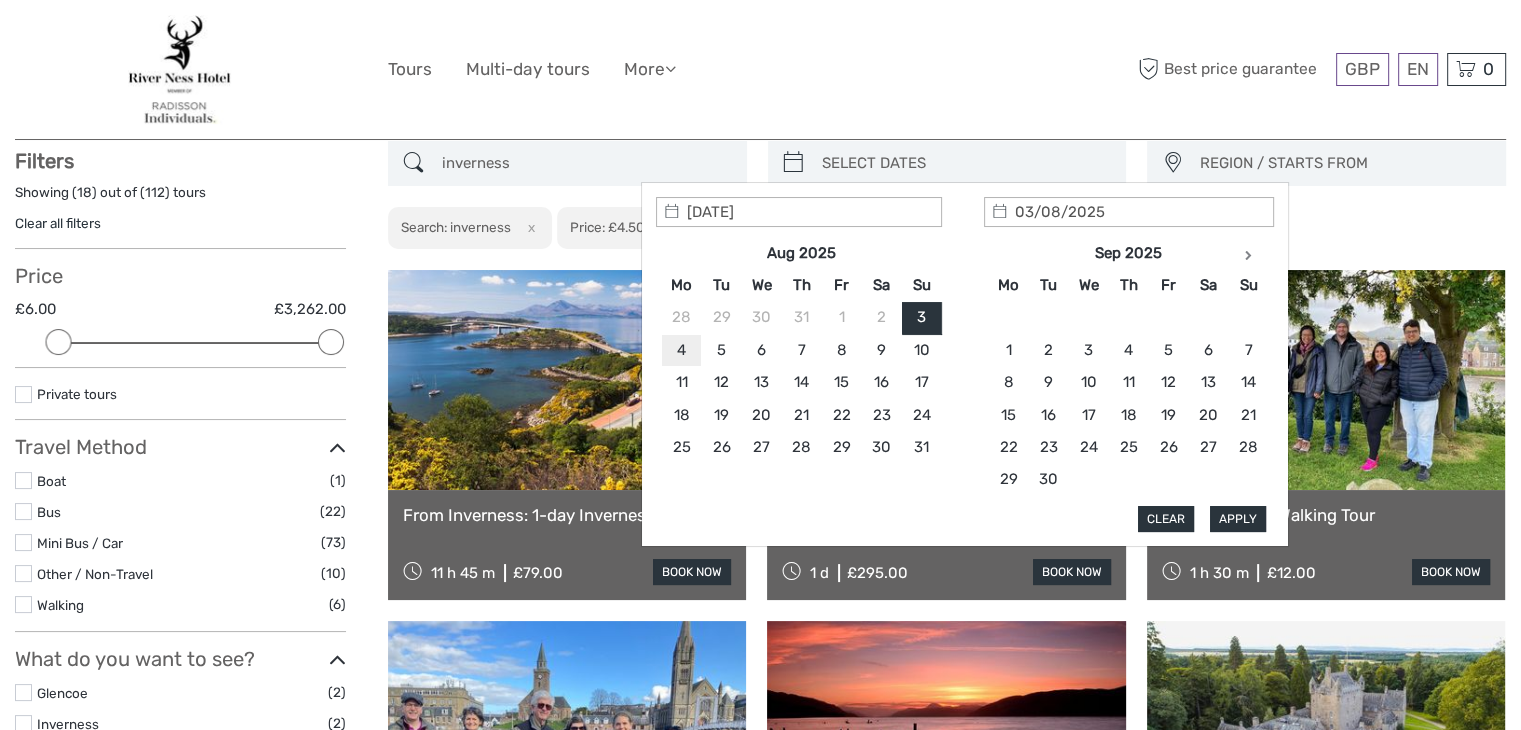 type on "04/08/2025" 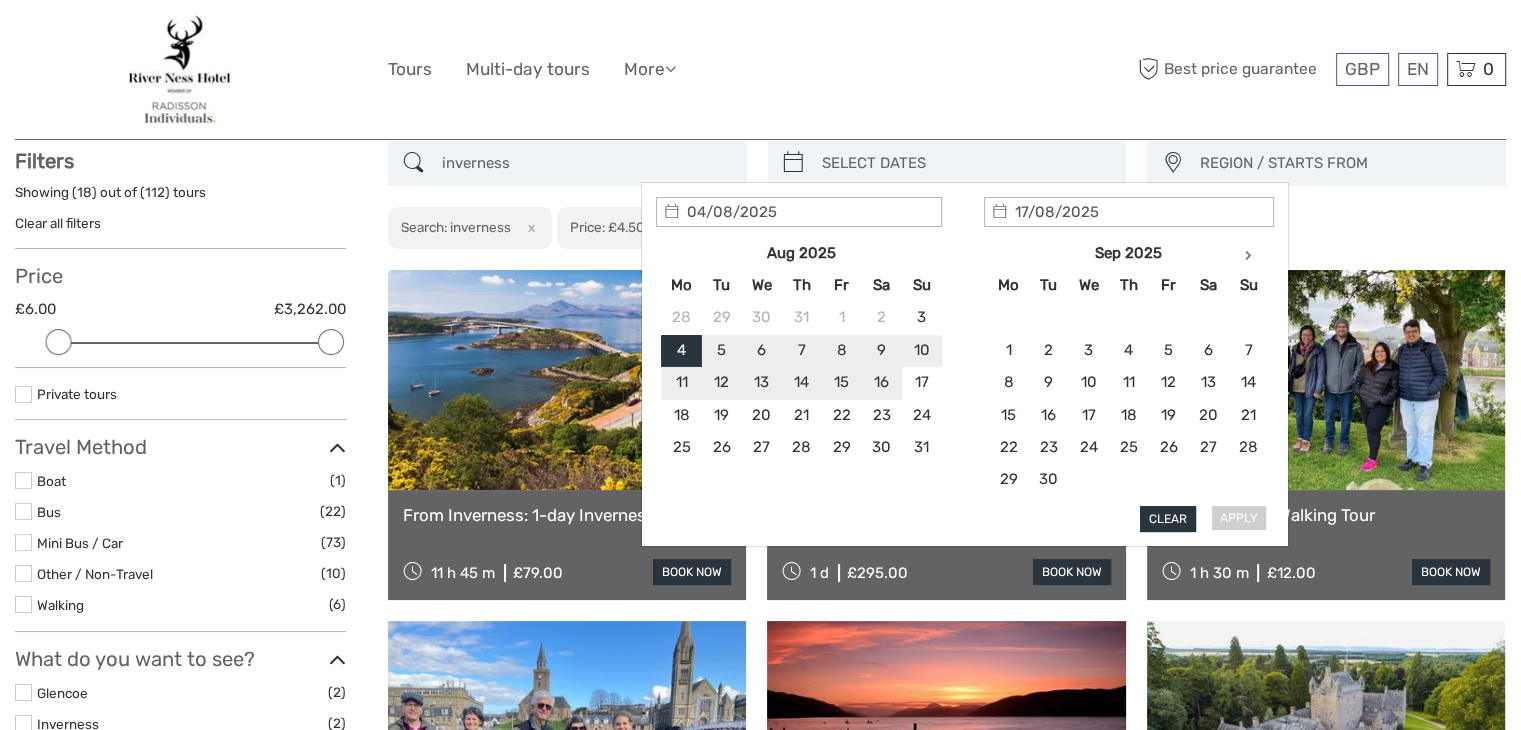 type on "10/08/2025" 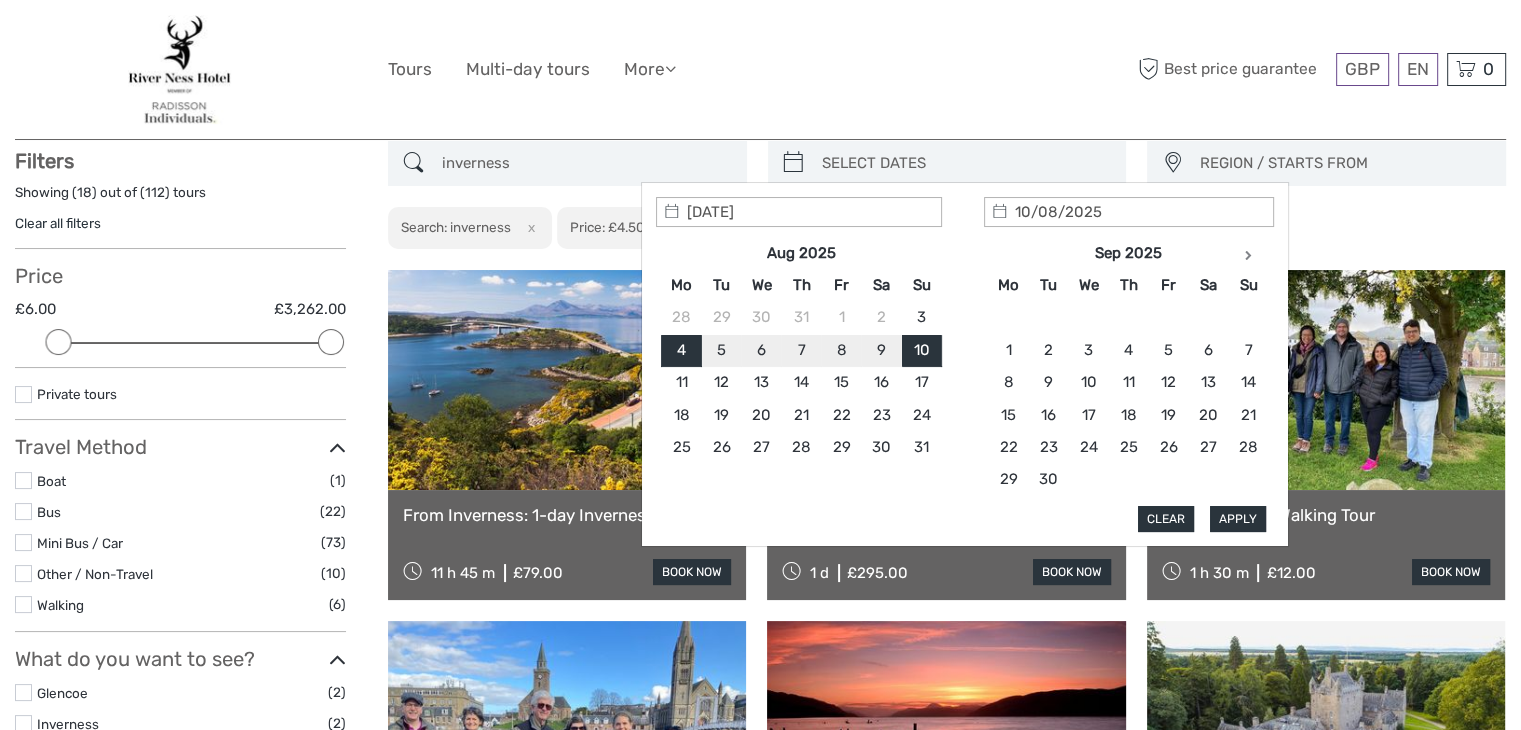 type on "04/08/2025" 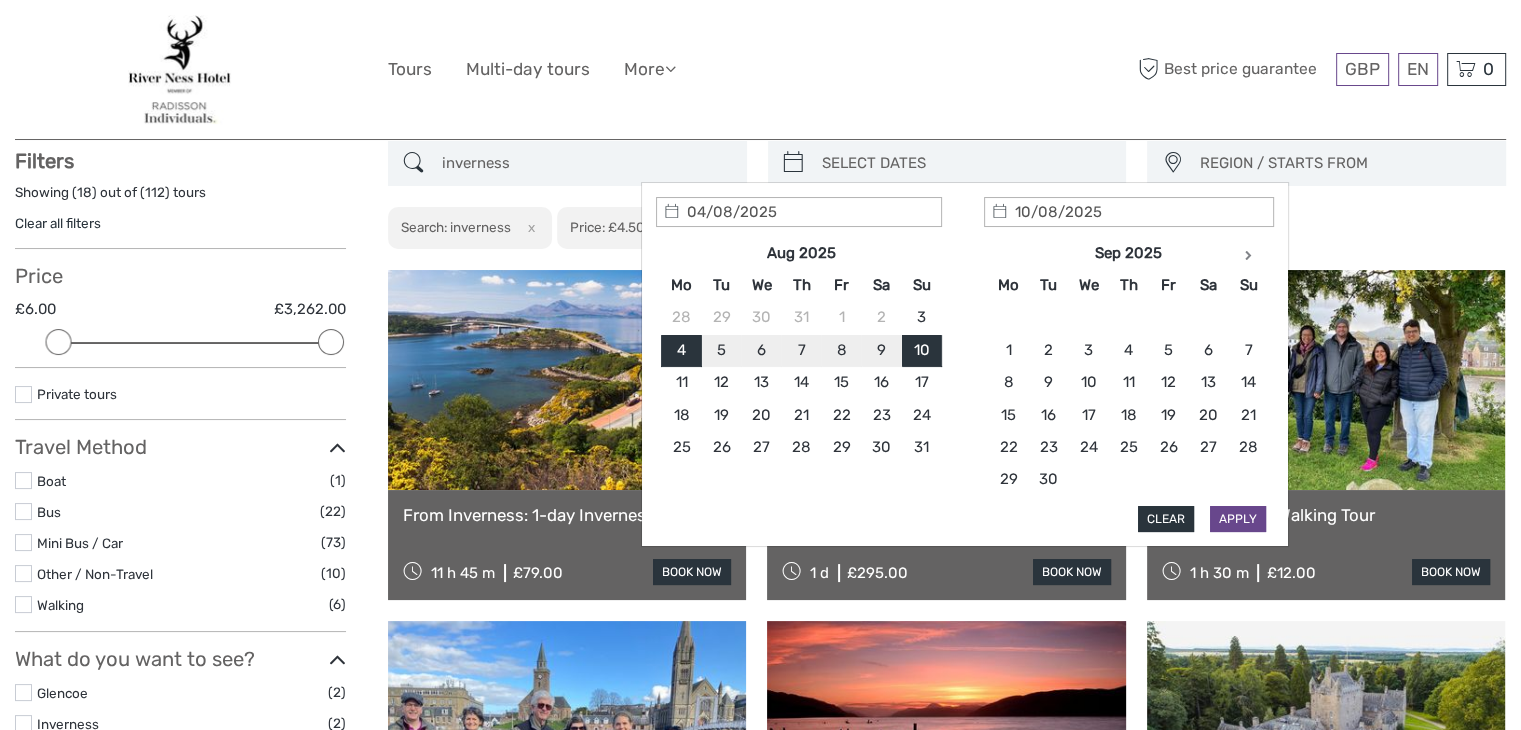 click on "Apply" at bounding box center (1238, 519) 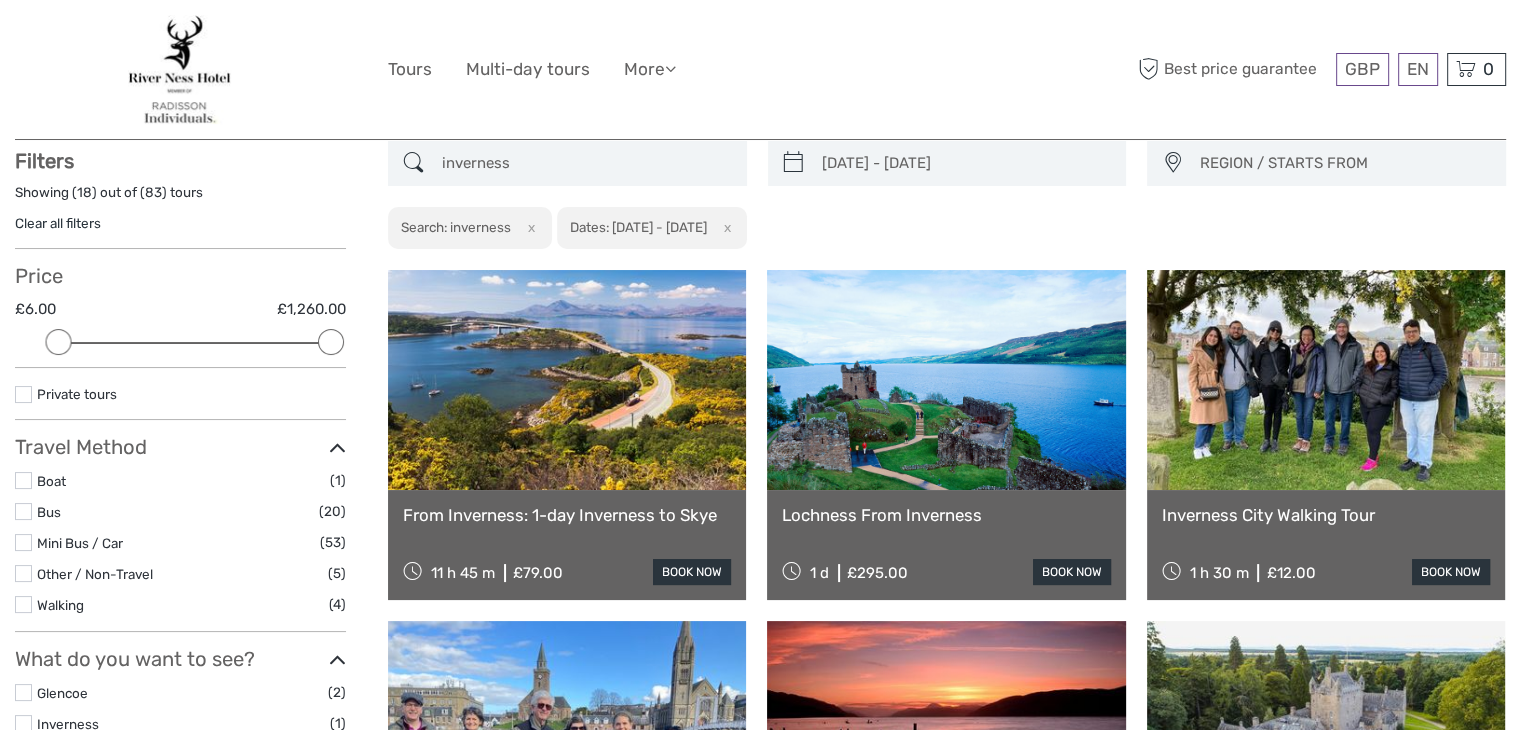 click on "REGION / STARTS FROM" at bounding box center (1343, 163) 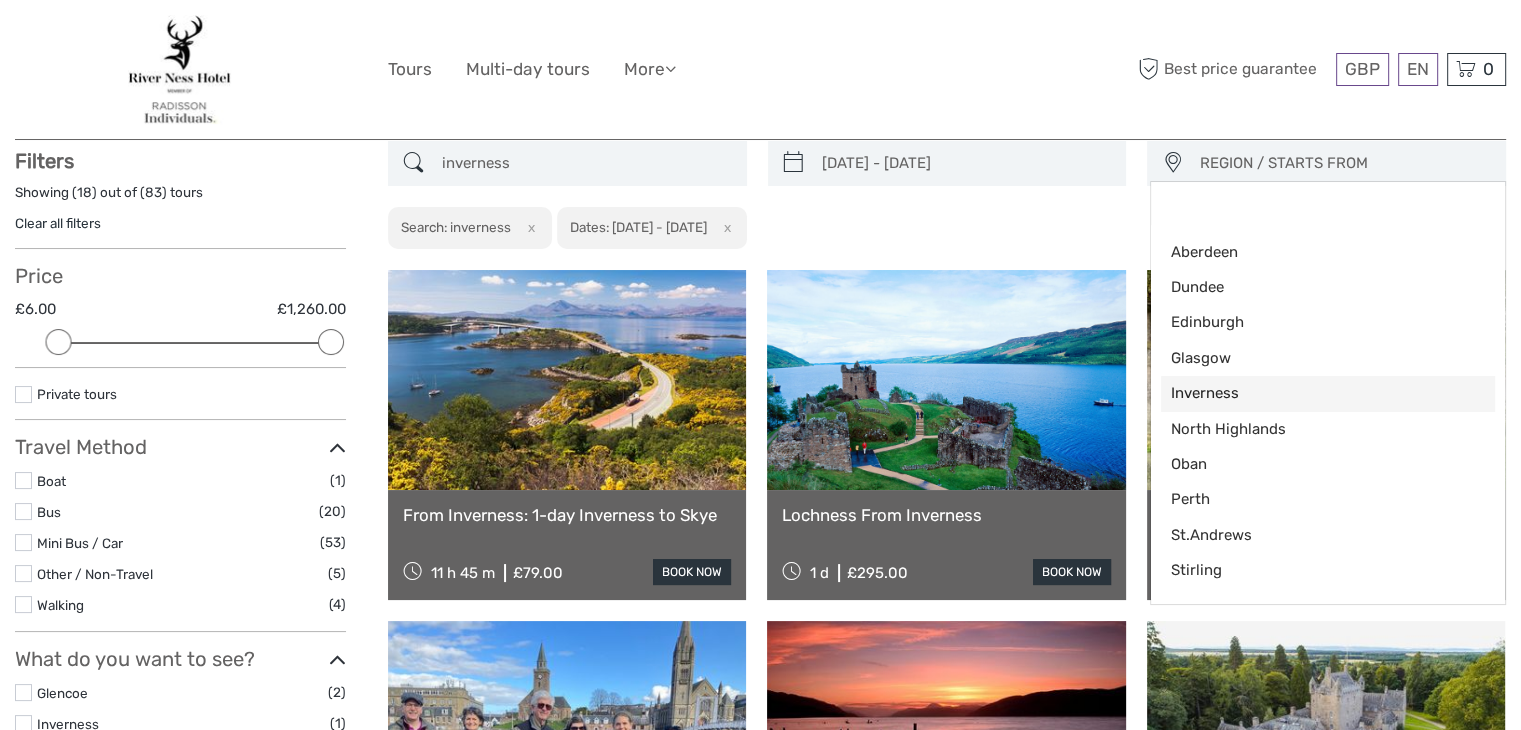 click on "Inverness" at bounding box center (1311, 393) 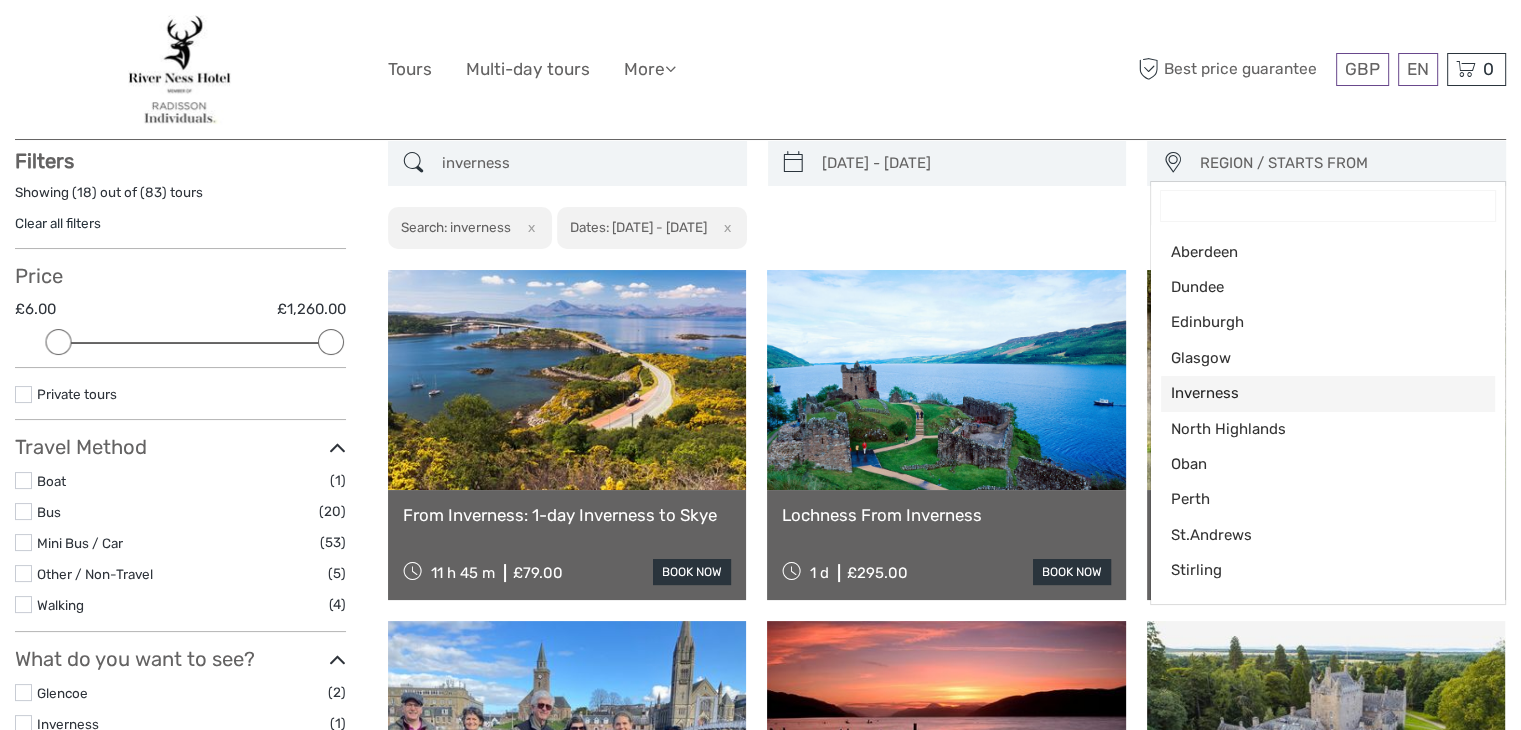 select on "Inverness" 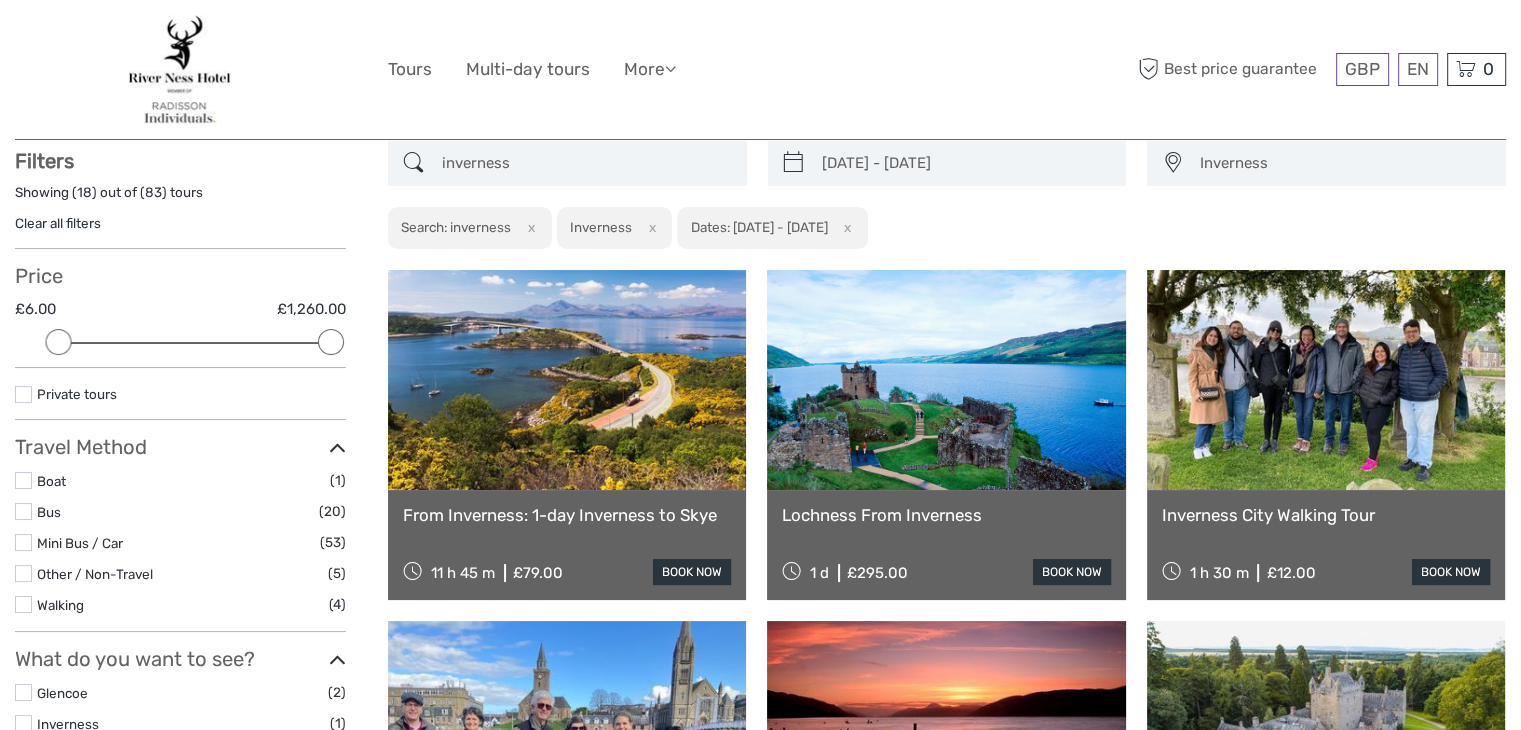 scroll, scrollTop: 64, scrollLeft: 0, axis: vertical 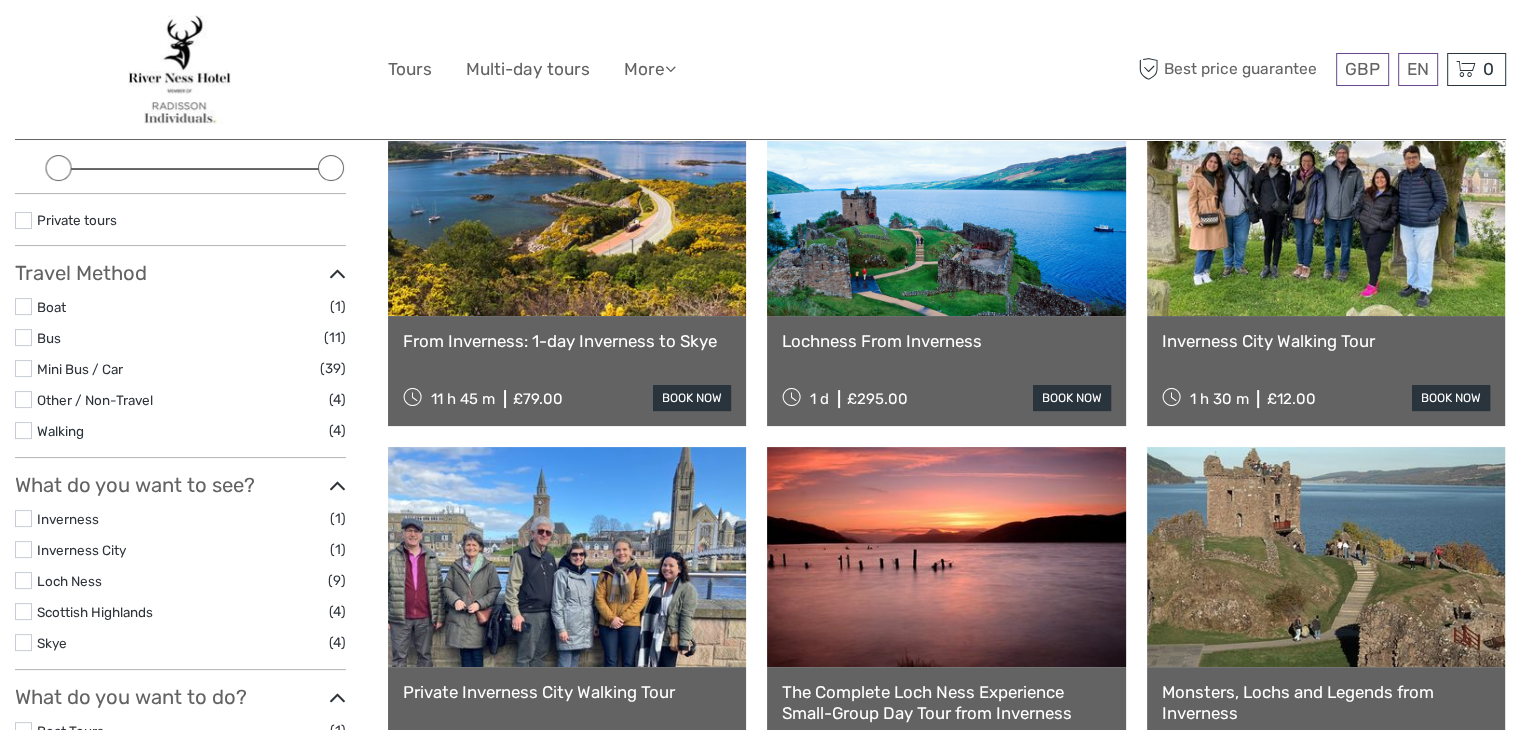 click on "Walking" at bounding box center [60, 431] 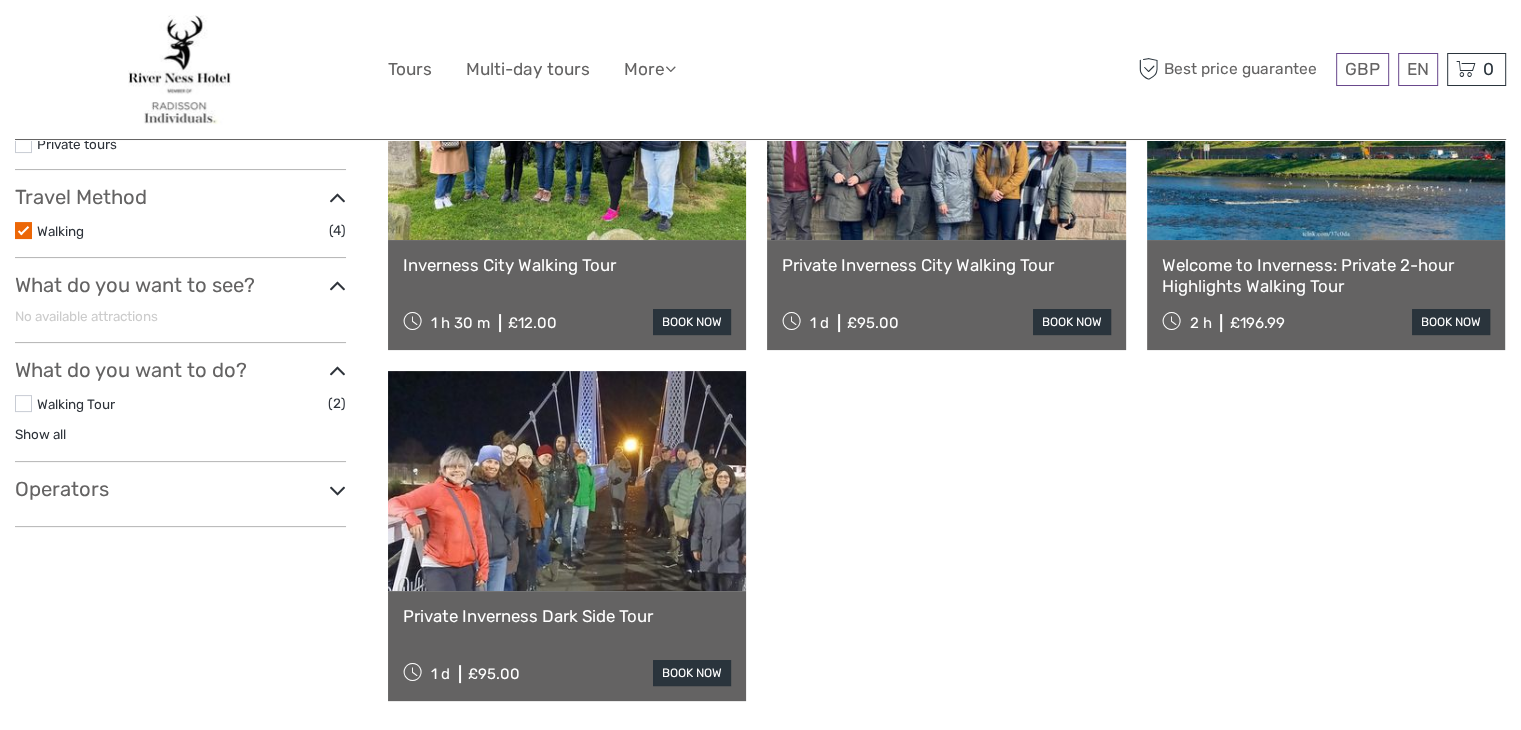 scroll, scrollTop: 138, scrollLeft: 0, axis: vertical 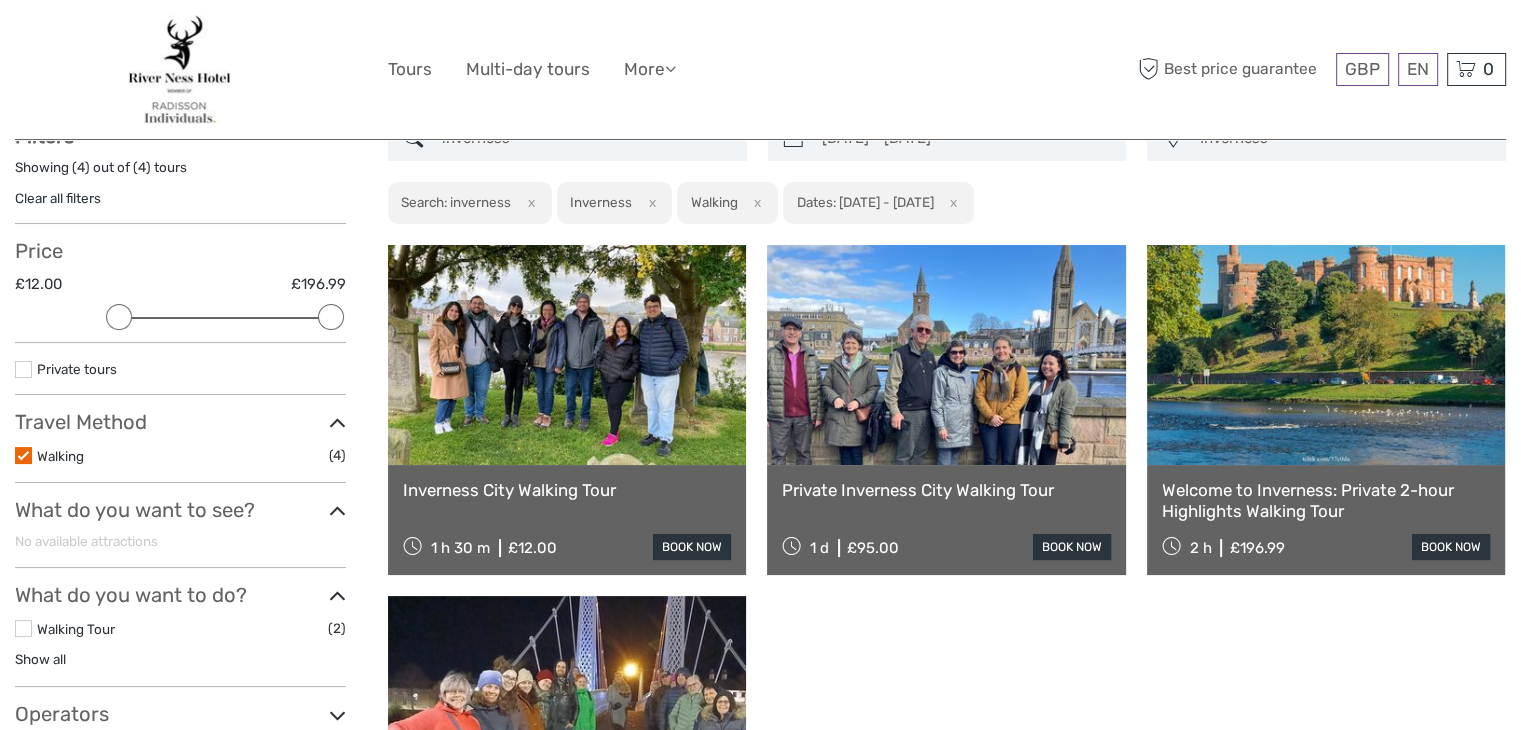 click on "Inverness City Walking Tour" at bounding box center [567, 490] 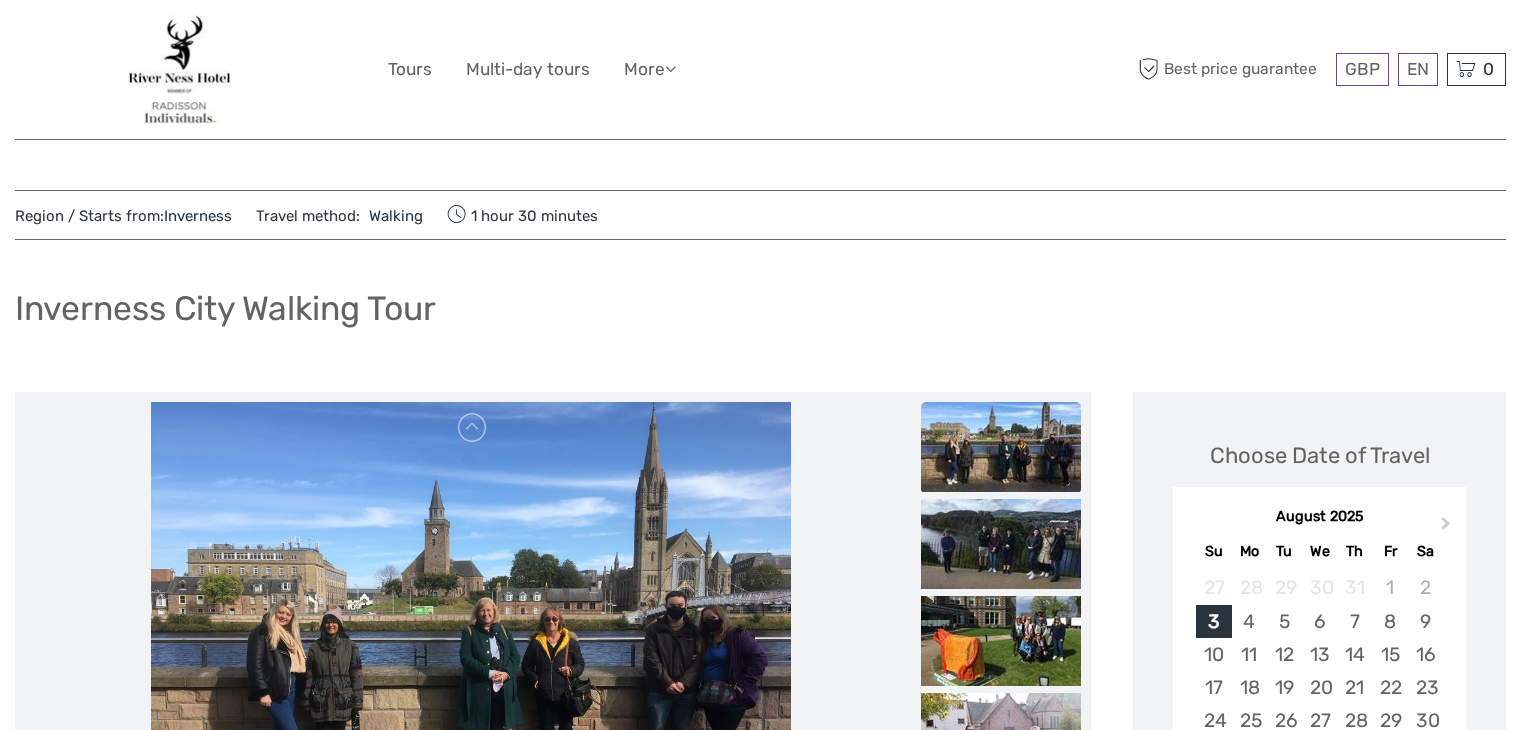 scroll, scrollTop: 0, scrollLeft: 0, axis: both 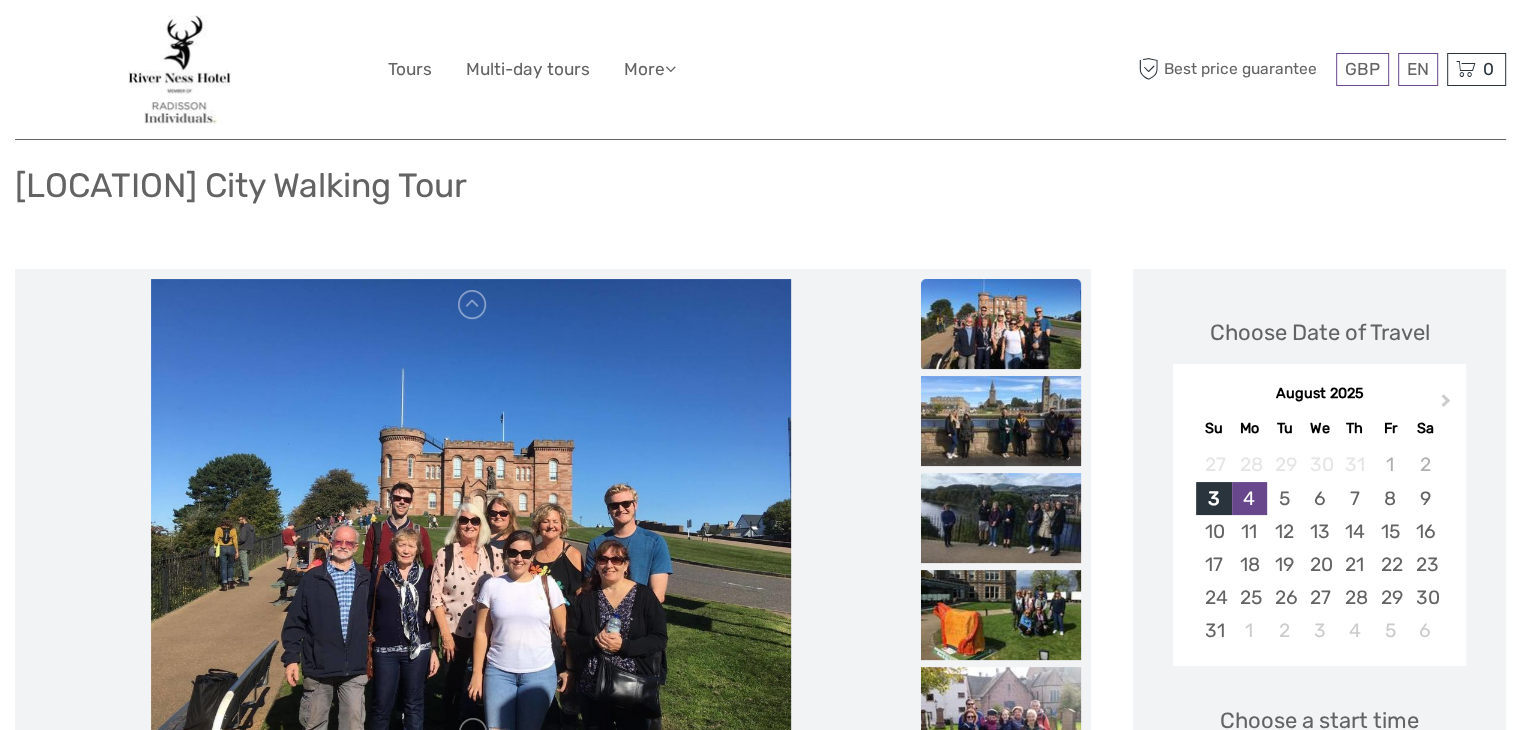 click on "4" at bounding box center [1249, 498] 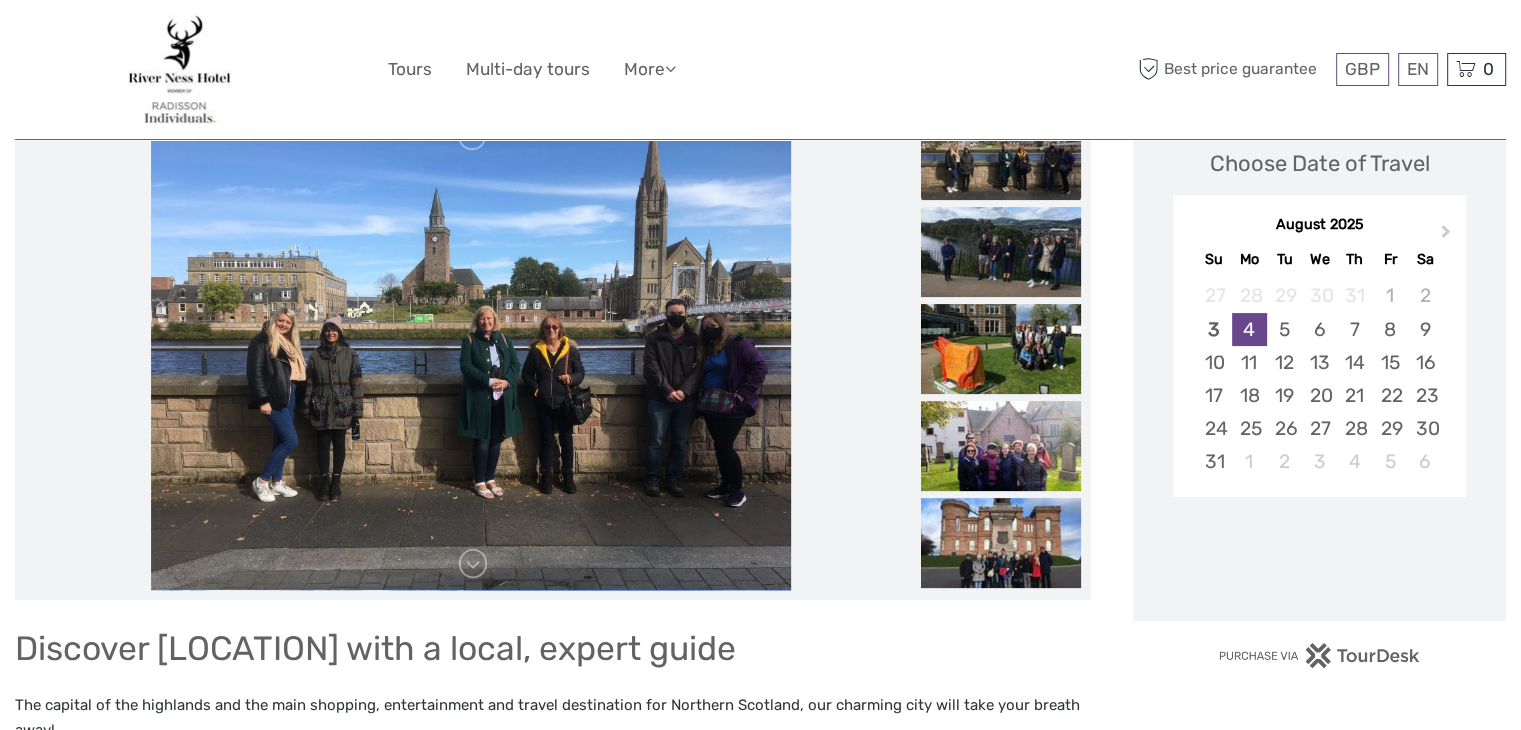 scroll, scrollTop: 290, scrollLeft: 0, axis: vertical 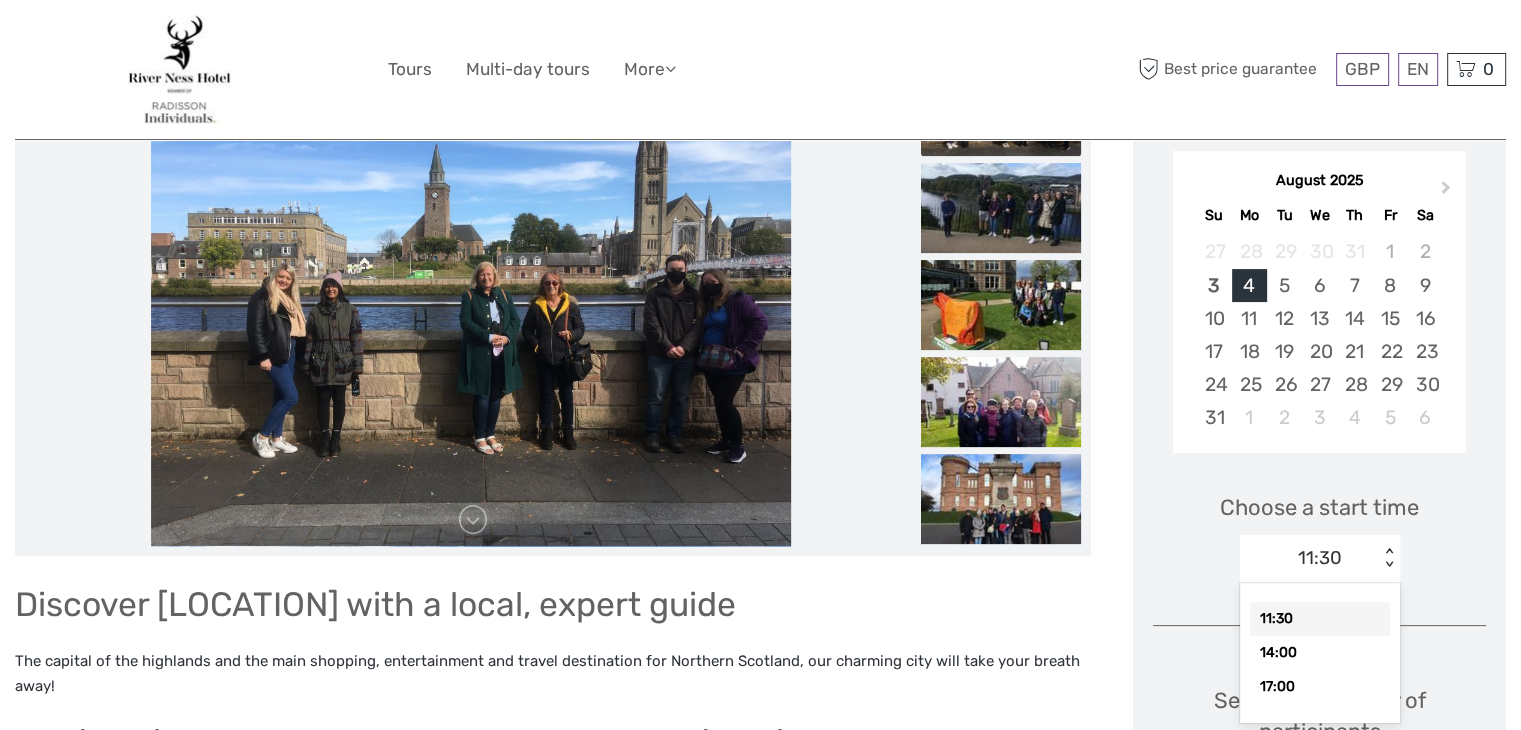 click on "option 11:30 selected, 1 of 3. 3 results available. Use Up and Down to choose options, press Enter to select the currently focused option, press Escape to exit the menu, press Tab to select the option and exit the menu. 11:30 < > 11:30 14:00 17:00" at bounding box center (1320, 559) 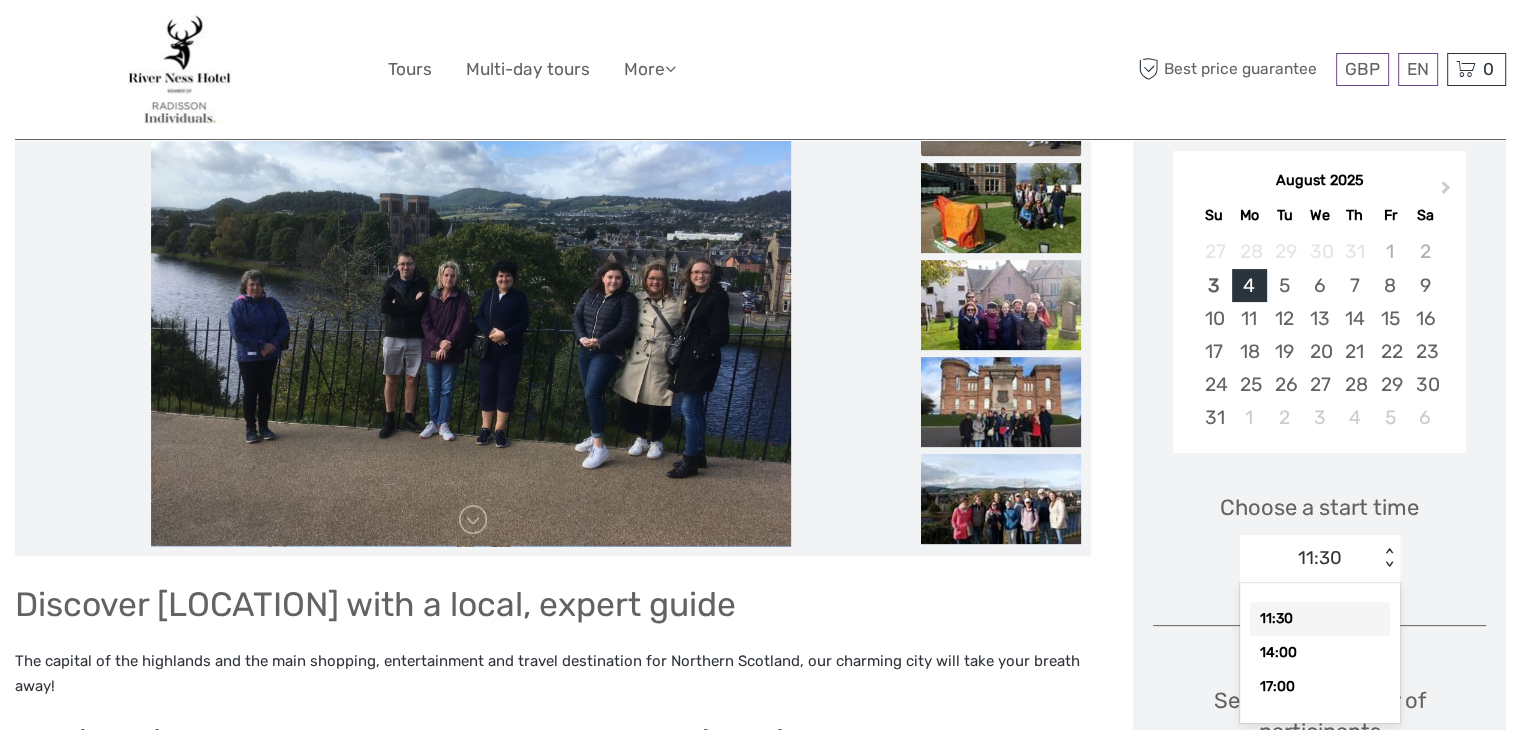 click on "11:30" at bounding box center (1320, 619) 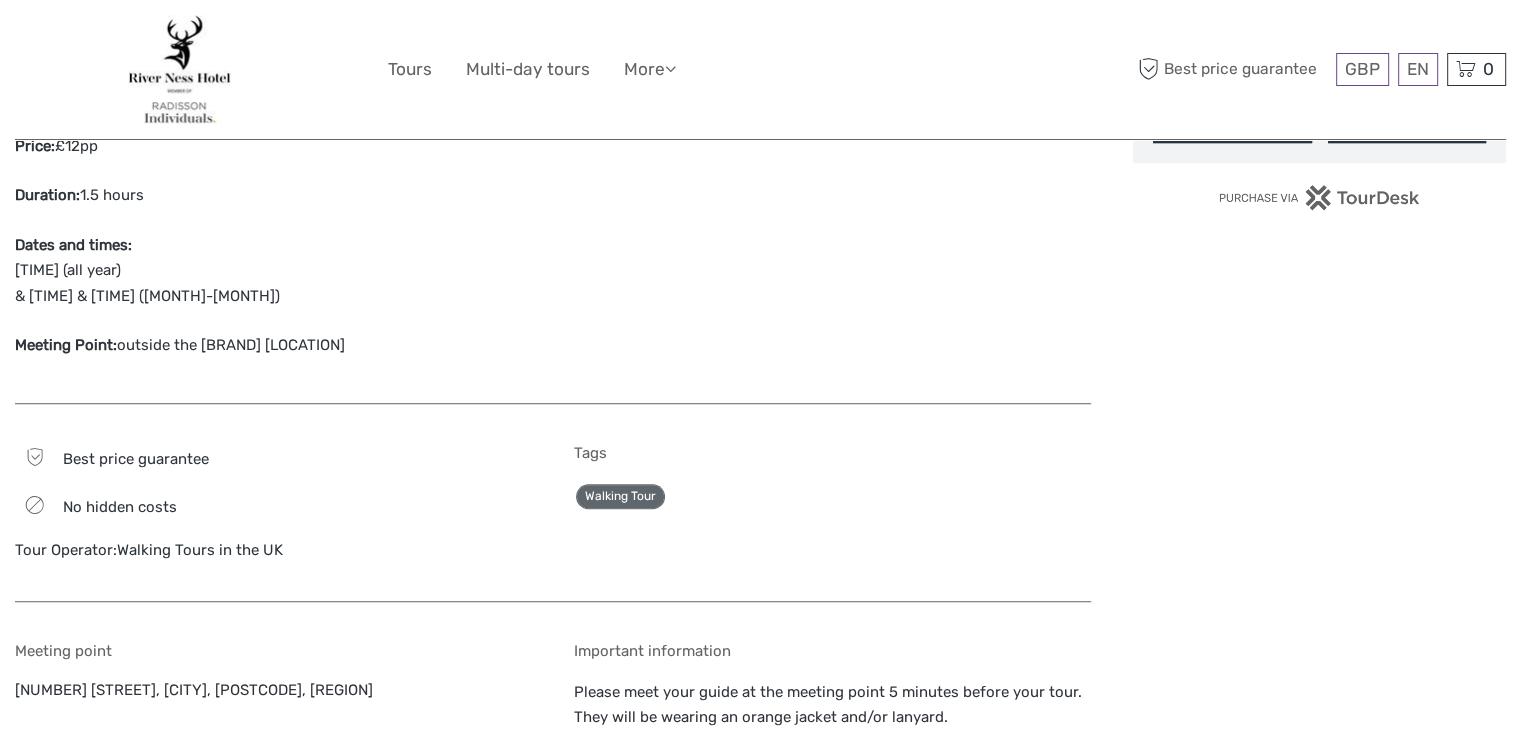 scroll, scrollTop: 1308, scrollLeft: 0, axis: vertical 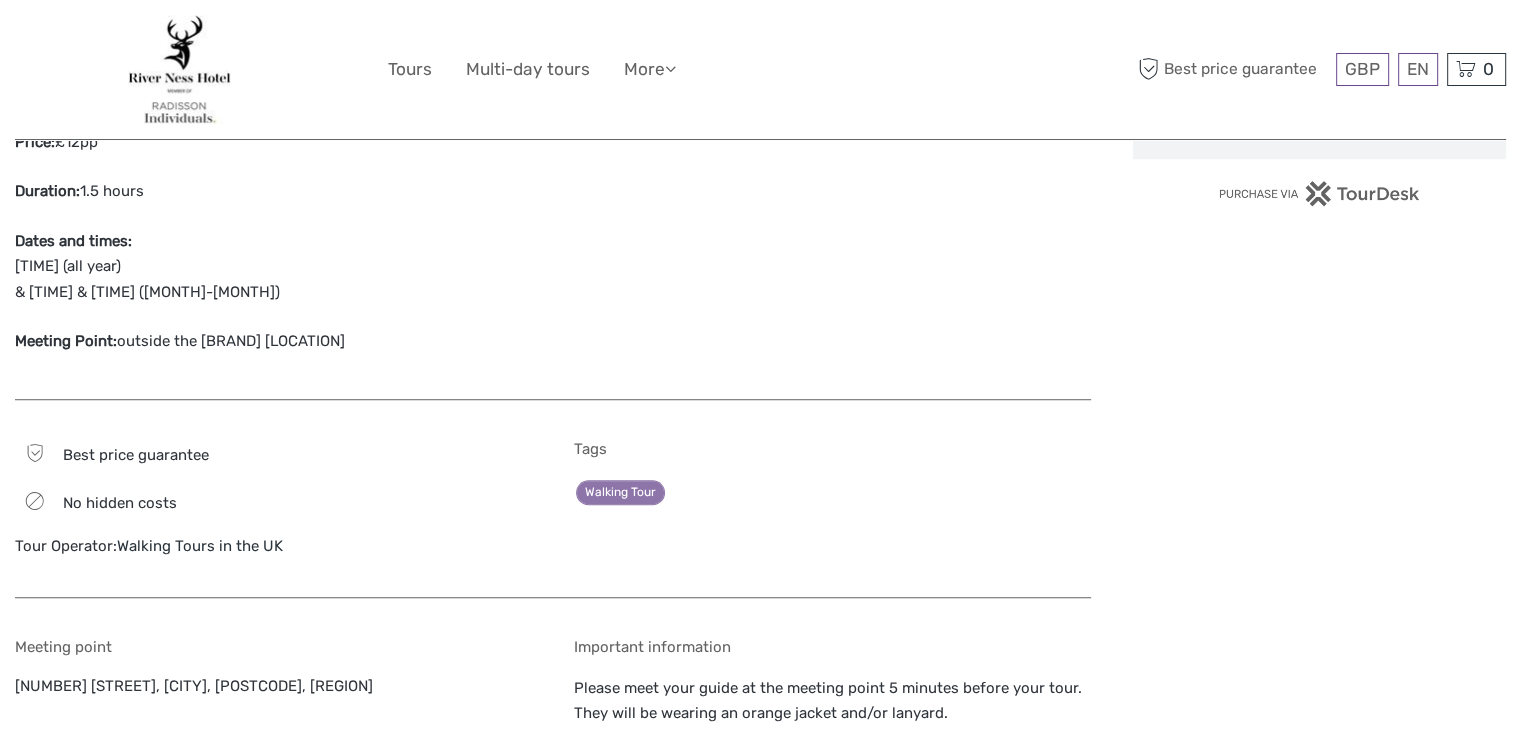 click on "Walking Tour" at bounding box center [620, 492] 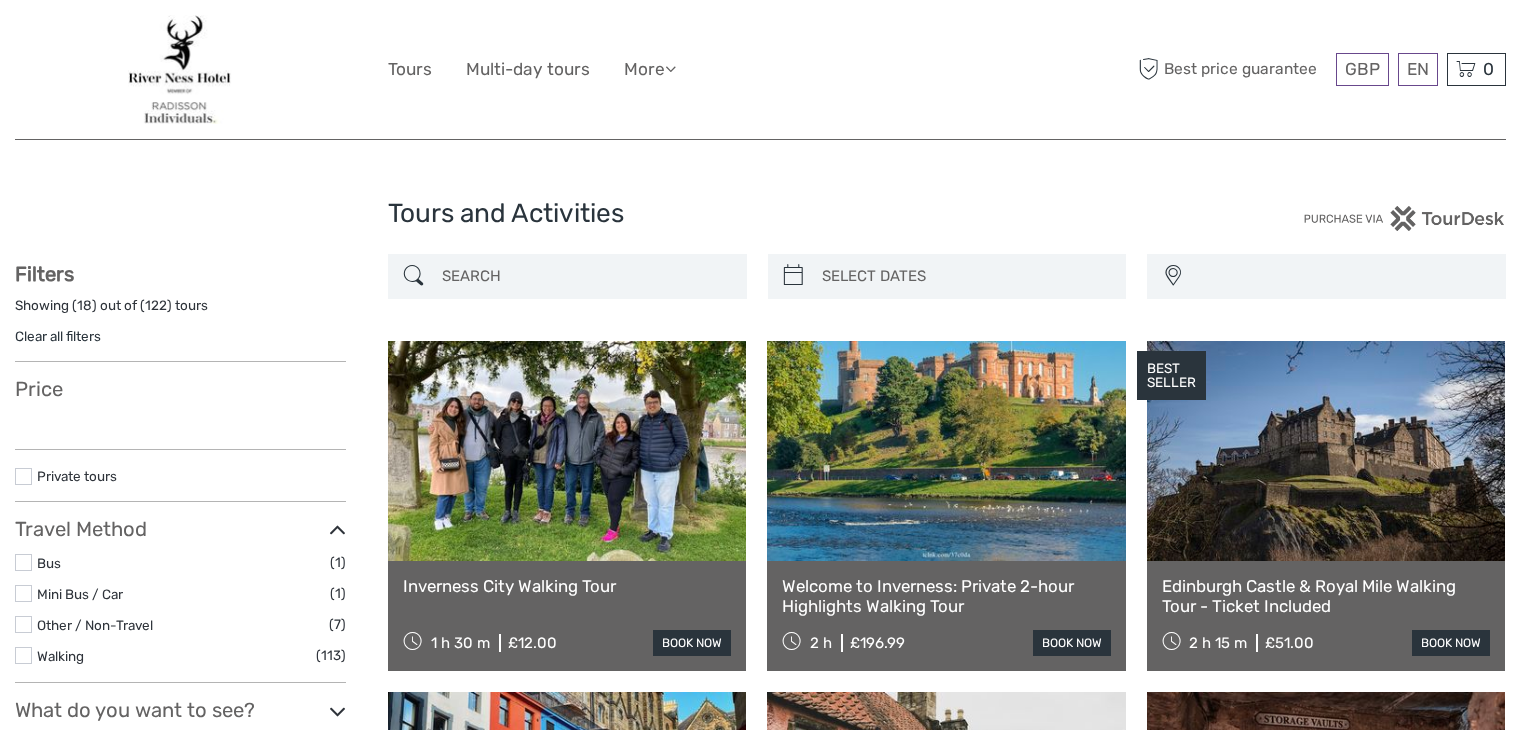 select 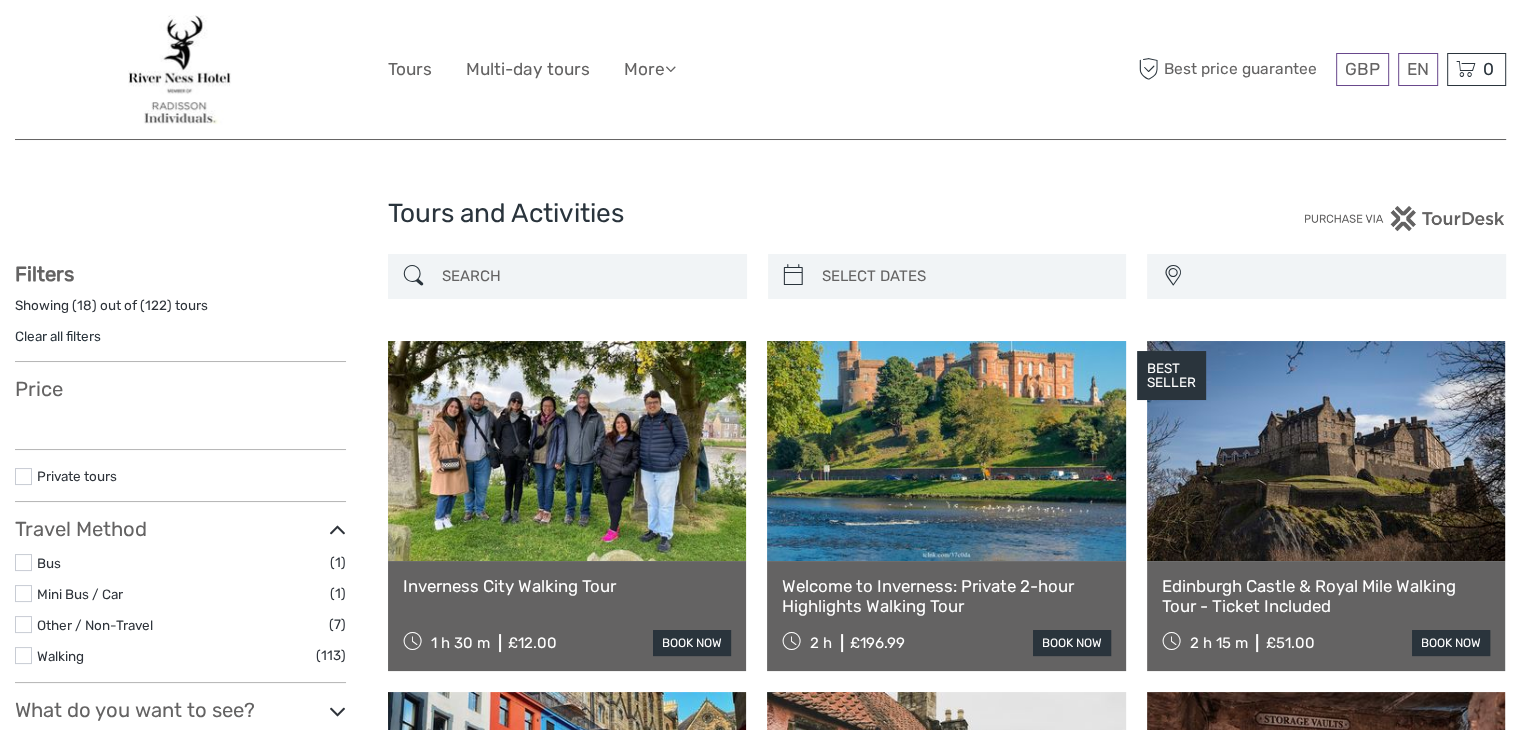 select 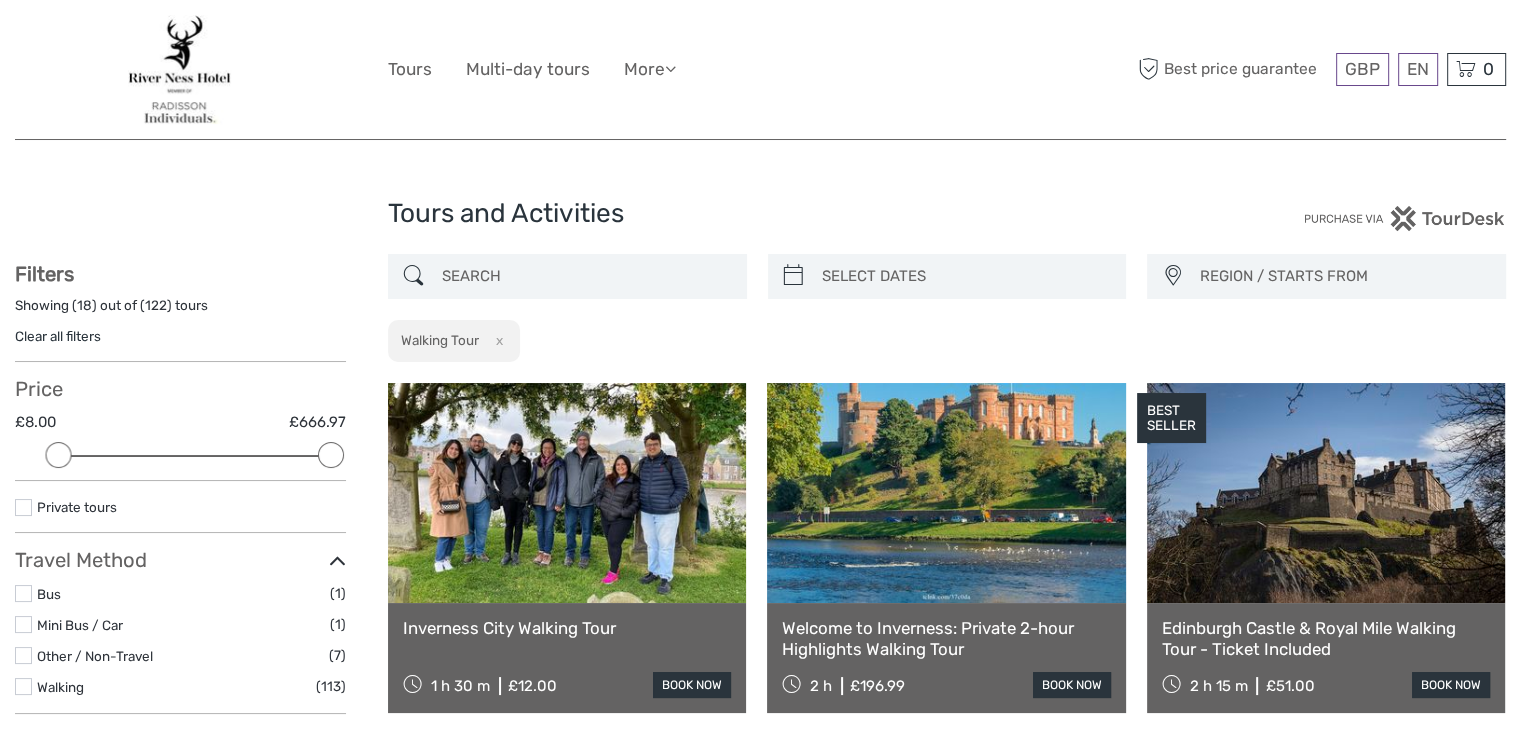 scroll, scrollTop: 0, scrollLeft: 0, axis: both 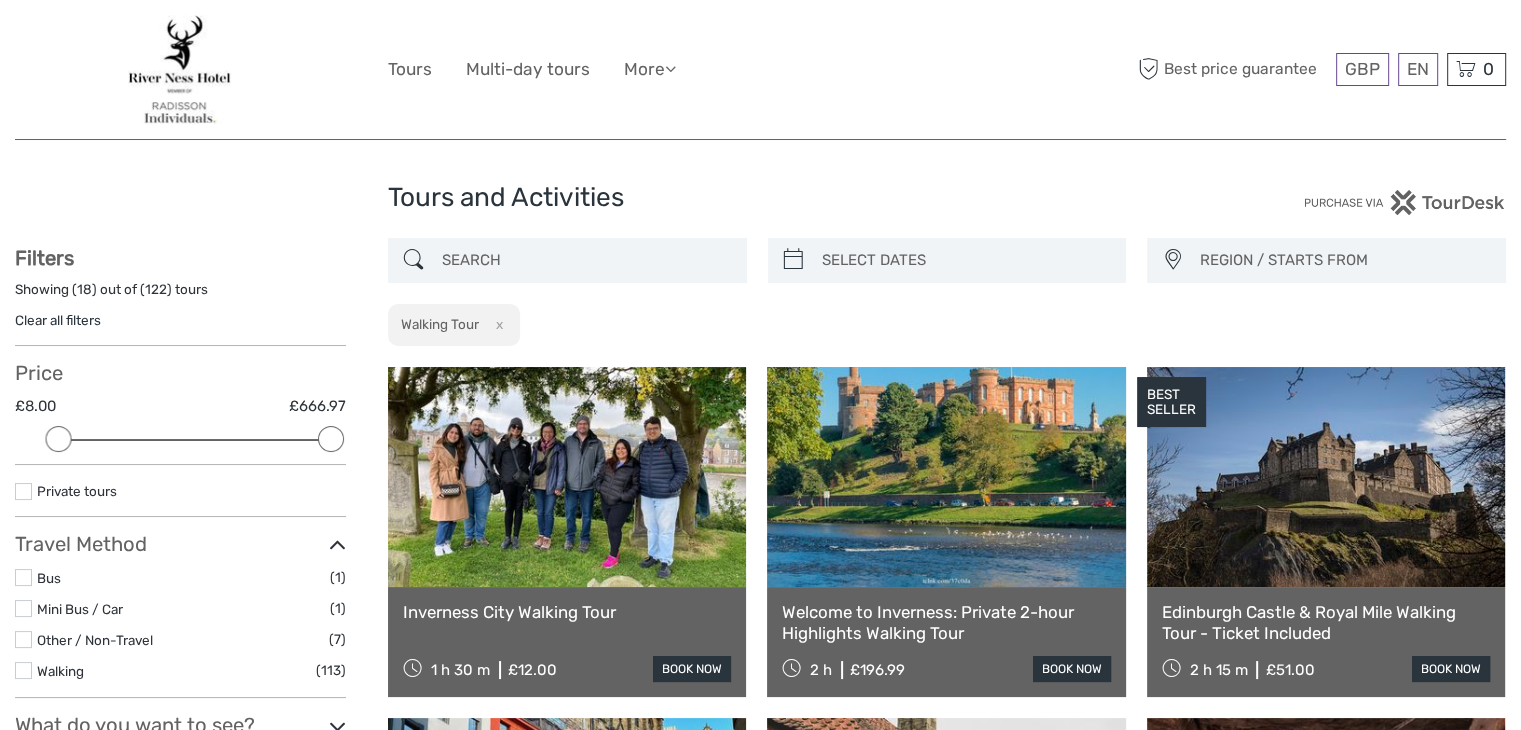 click at bounding box center [331, 439] 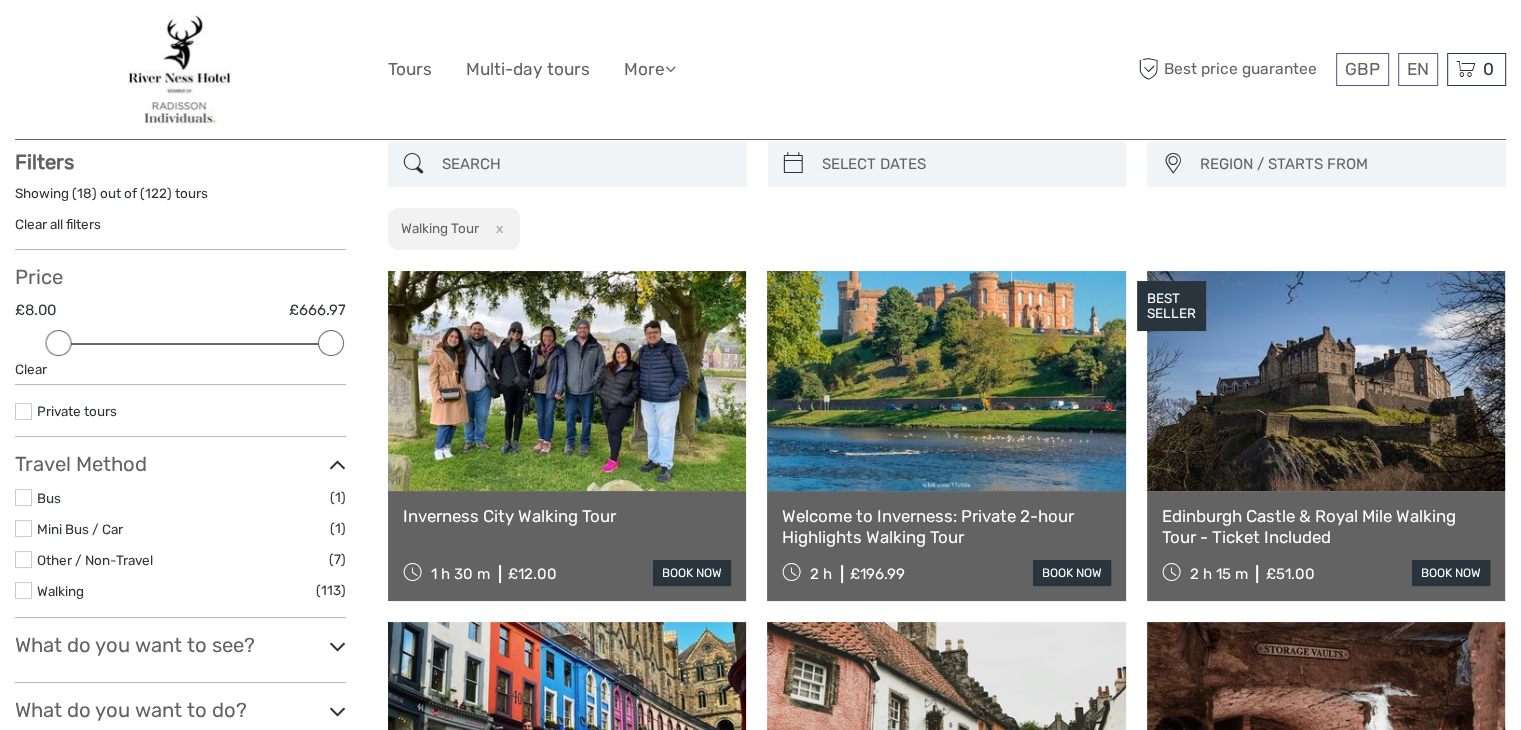 scroll, scrollTop: 113, scrollLeft: 0, axis: vertical 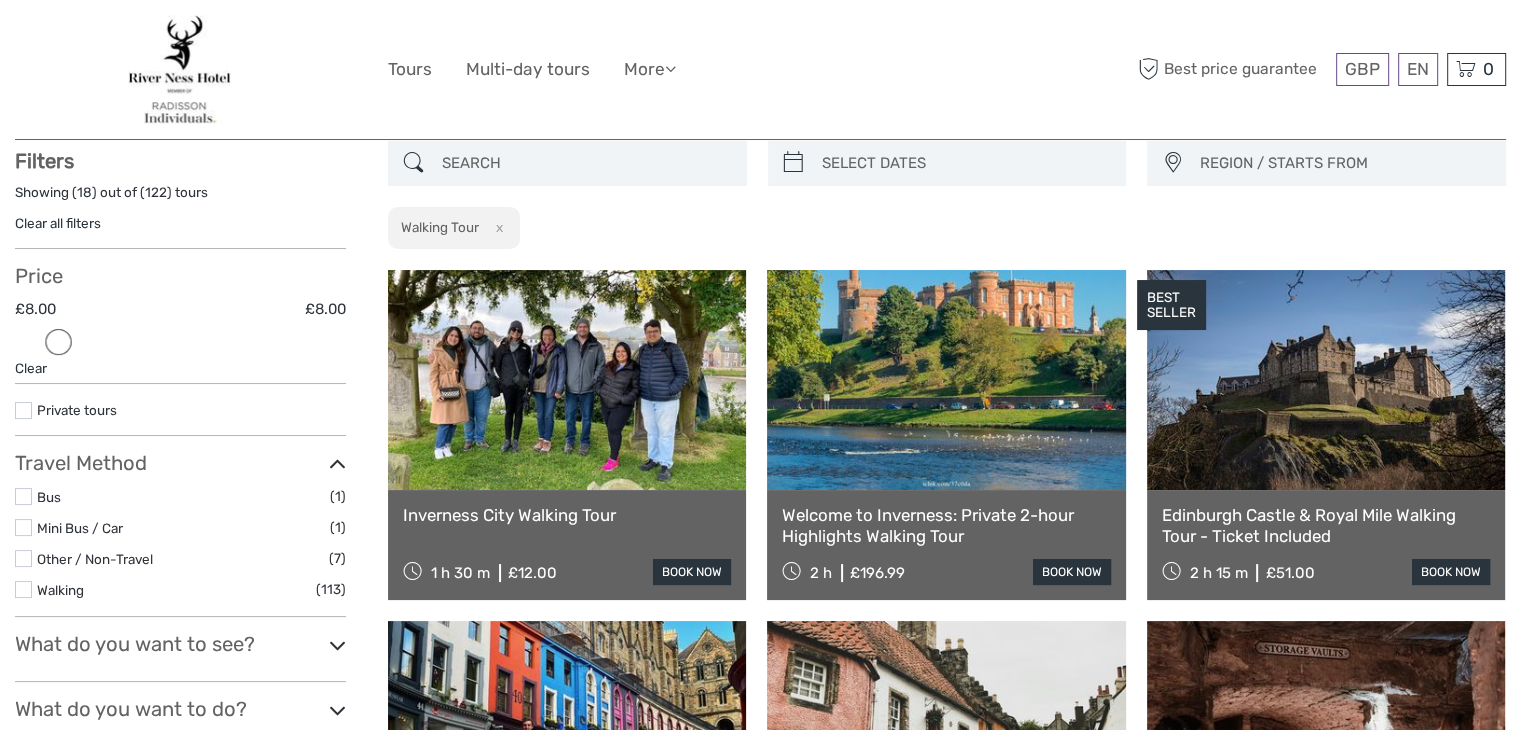 drag, startPoint x: 324, startPoint y: 343, endPoint x: 37, endPoint y: 334, distance: 287.14108 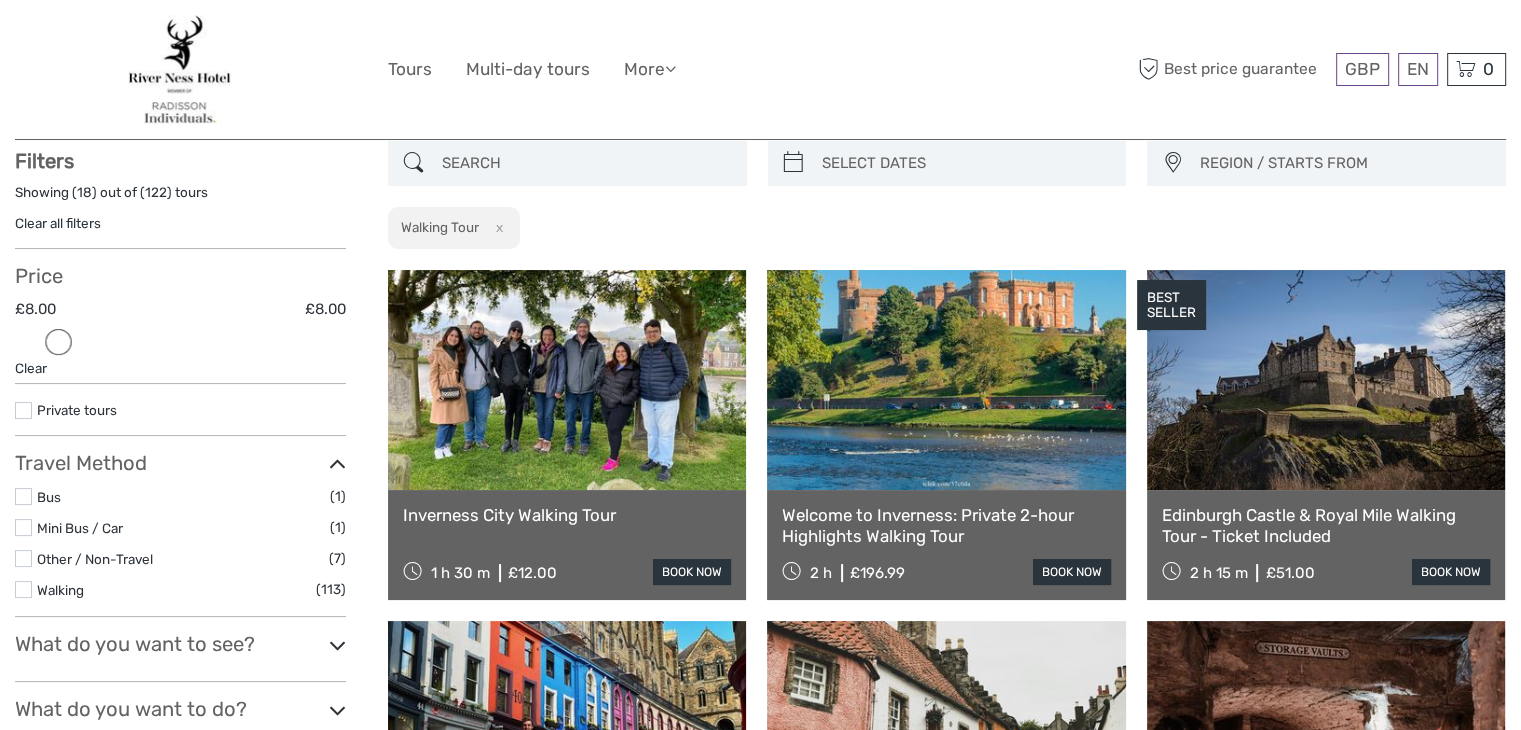 click on "Price
£8.00   £8.00
Clear" at bounding box center (180, 324) 